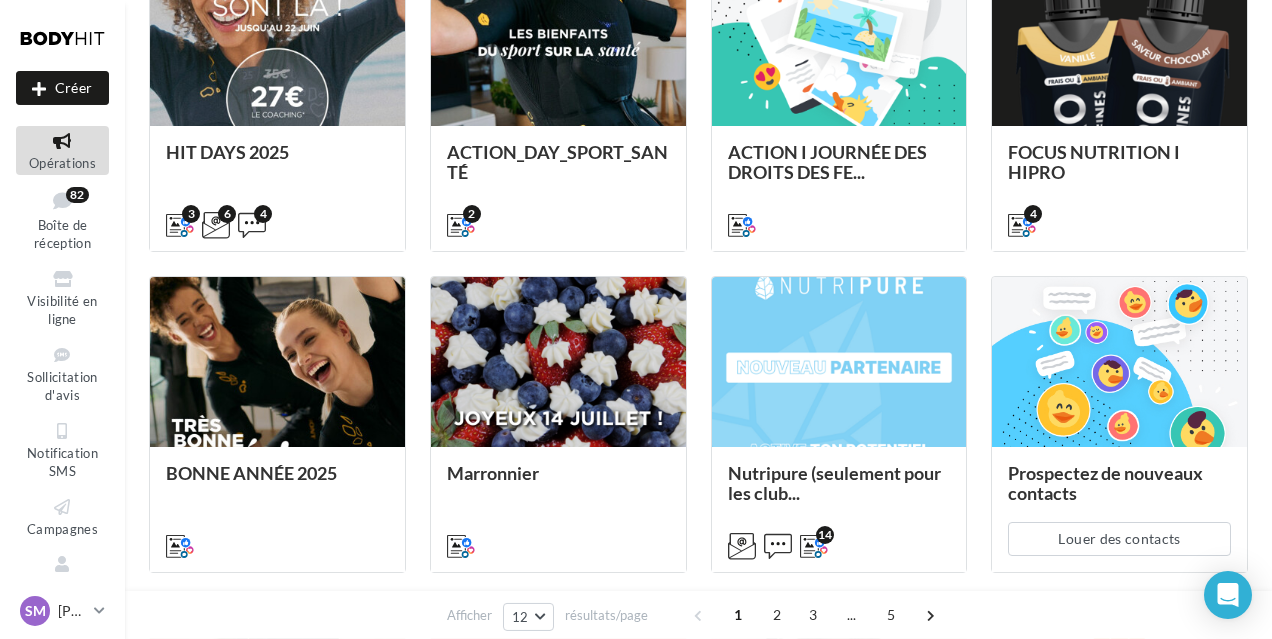 scroll, scrollTop: 520, scrollLeft: 0, axis: vertical 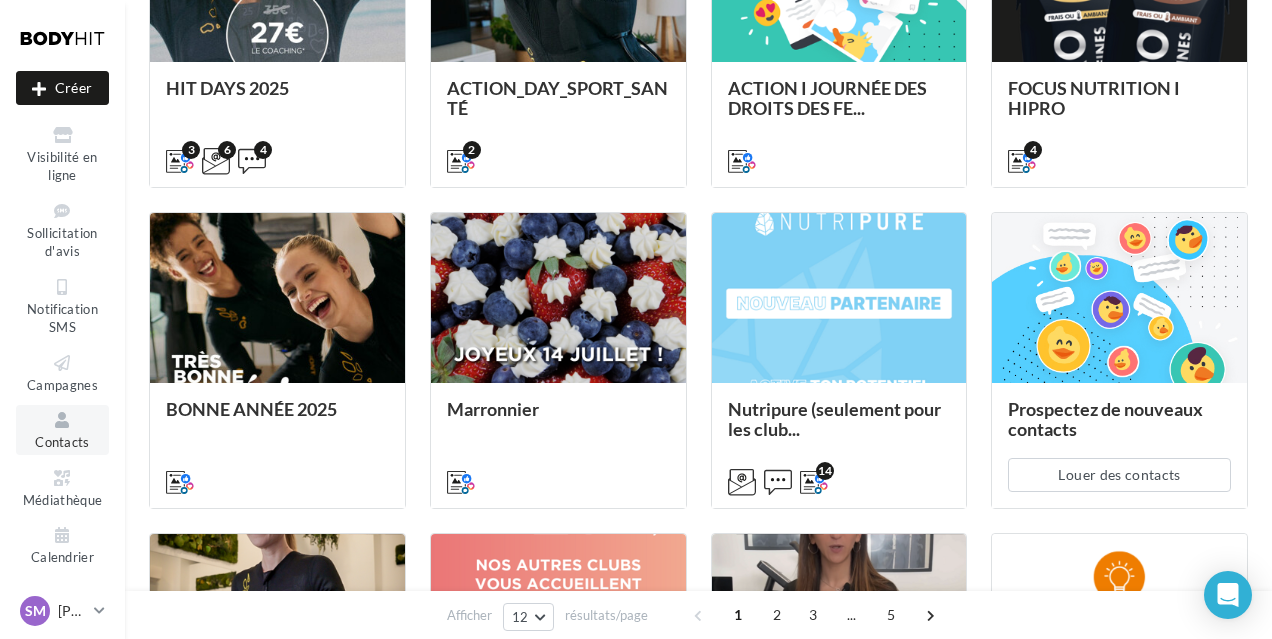 click on "Contacts" at bounding box center [62, 429] 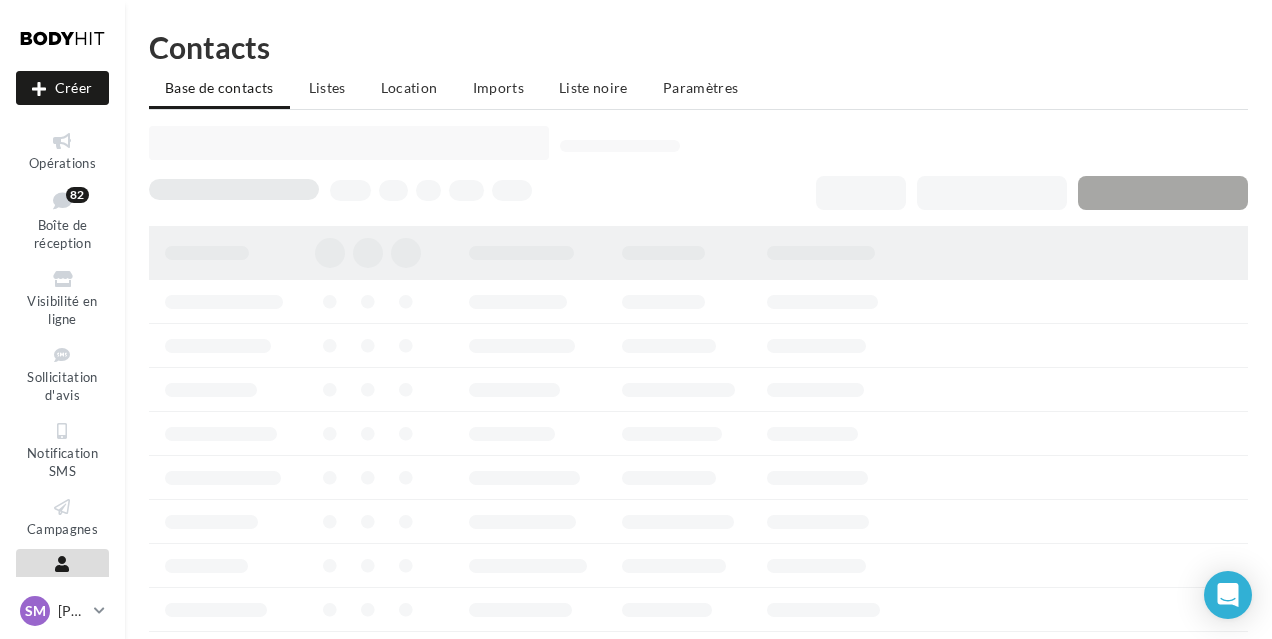 scroll, scrollTop: 0, scrollLeft: 0, axis: both 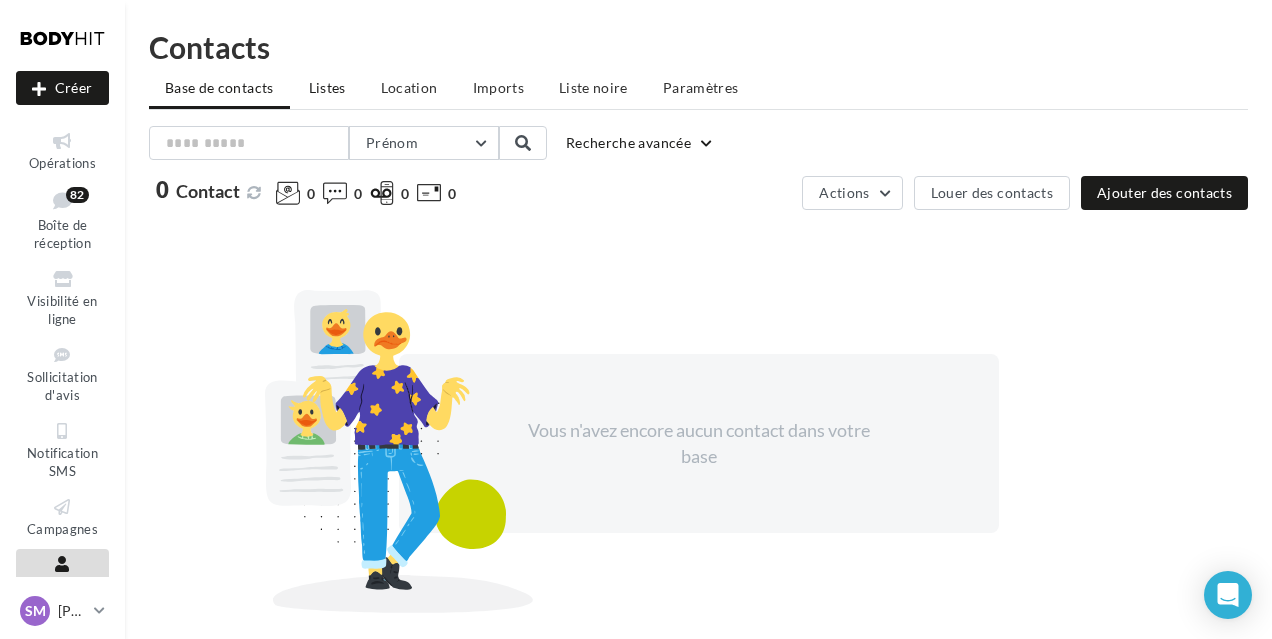 click on "Listes" at bounding box center (327, 87) 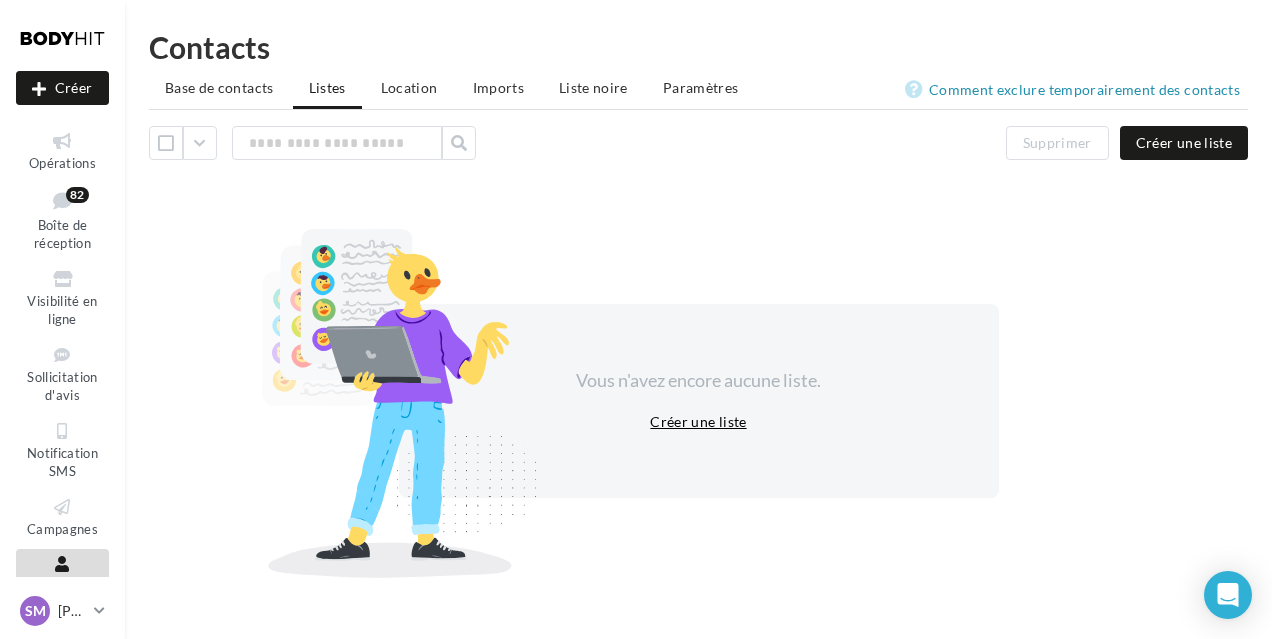 click on "Créer une liste" at bounding box center (698, 422) 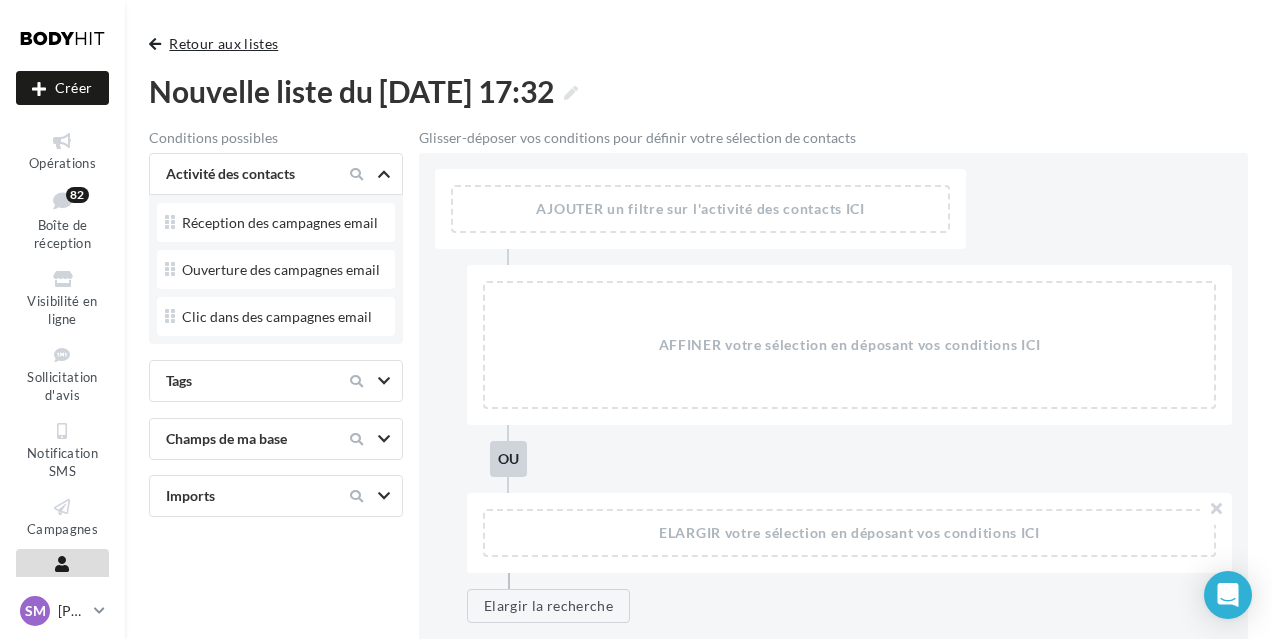 click on "Retour aux listes" at bounding box center [217, 44] 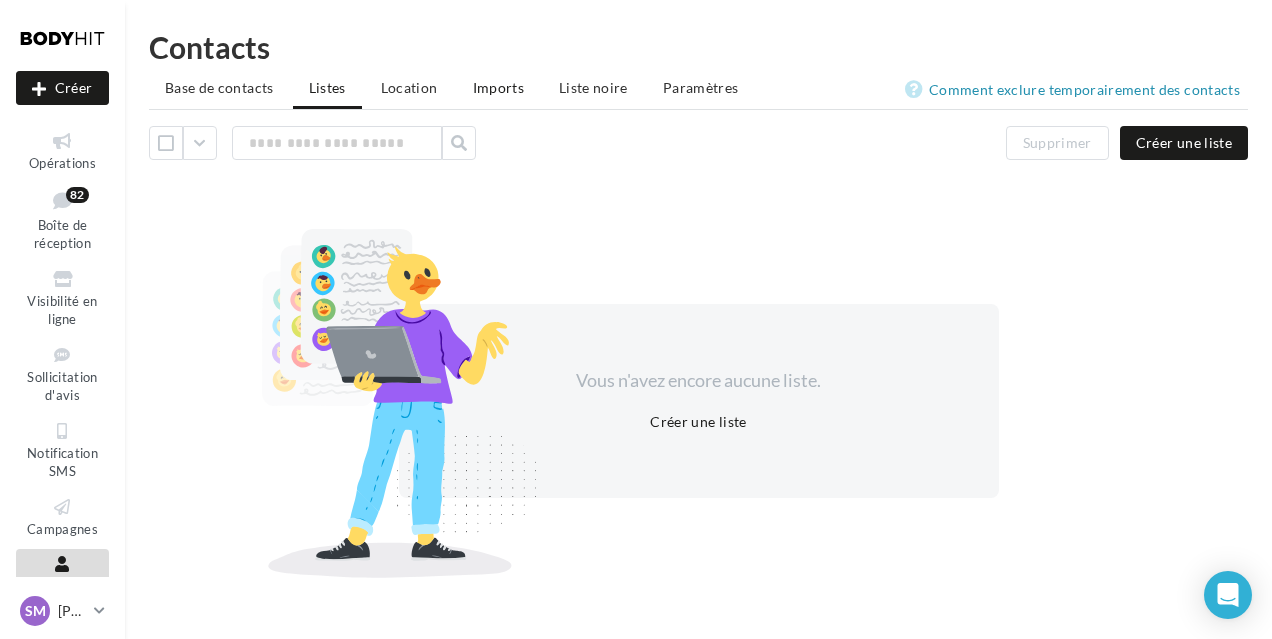 click on "Imports" at bounding box center (498, 87) 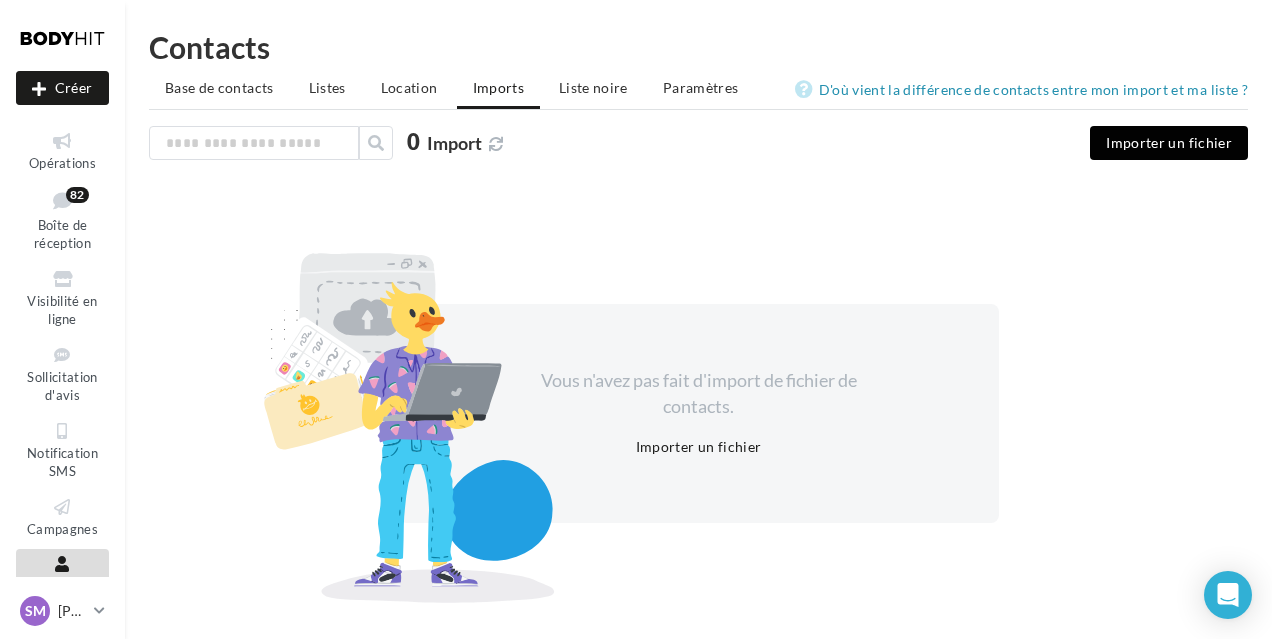 click on "Importer un fichier" at bounding box center (1169, 143) 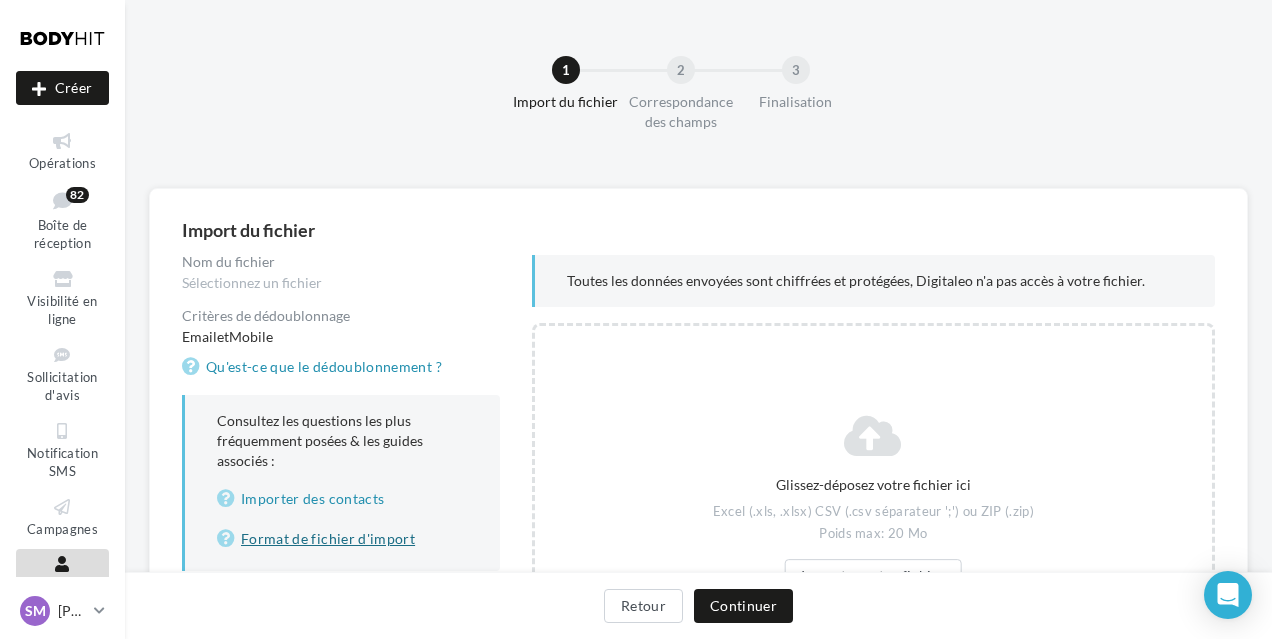 click on "Format de fichier d'import" at bounding box center [342, 539] 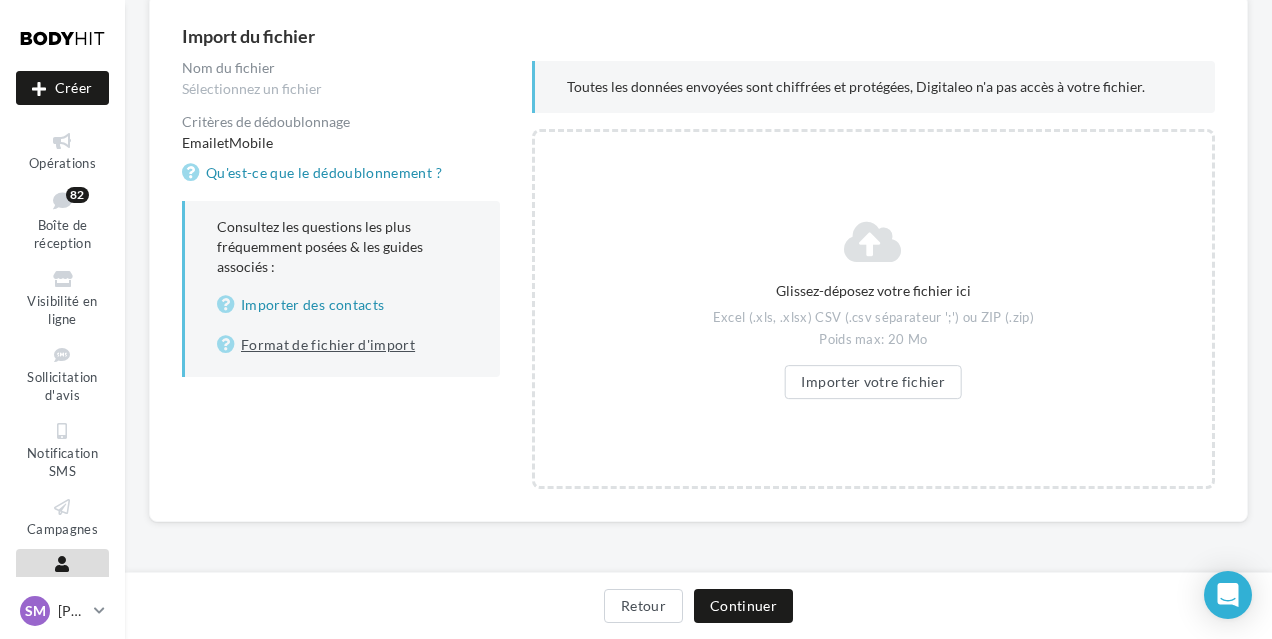 scroll, scrollTop: 0, scrollLeft: 0, axis: both 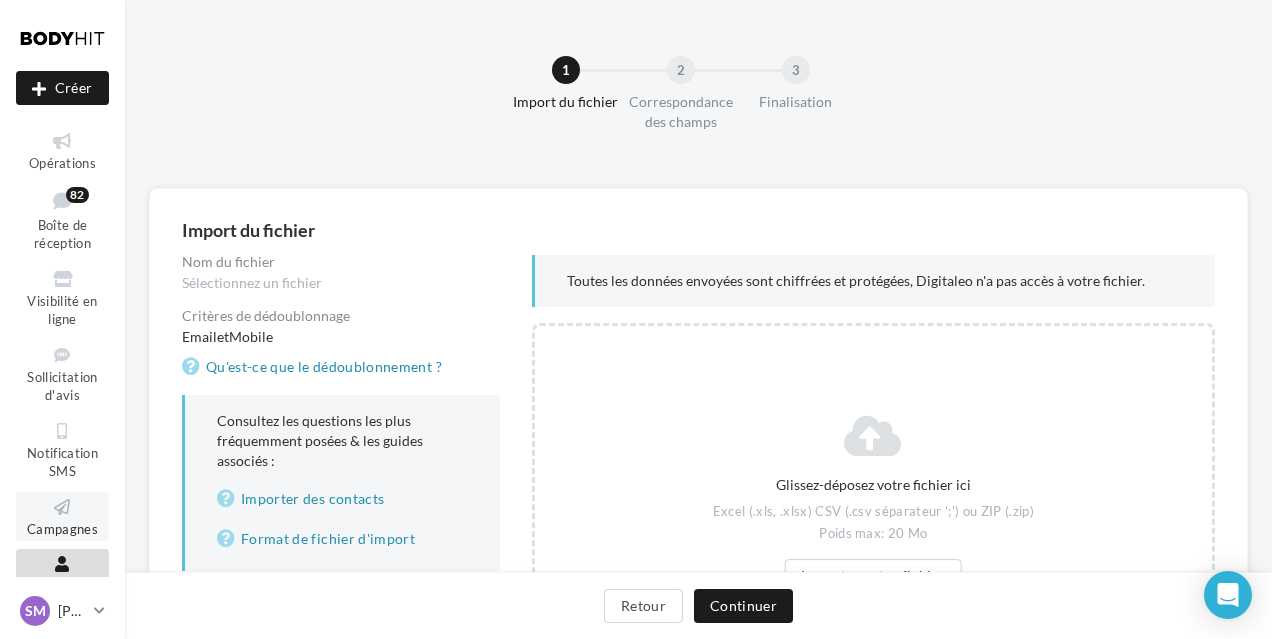 click at bounding box center (62, 507) 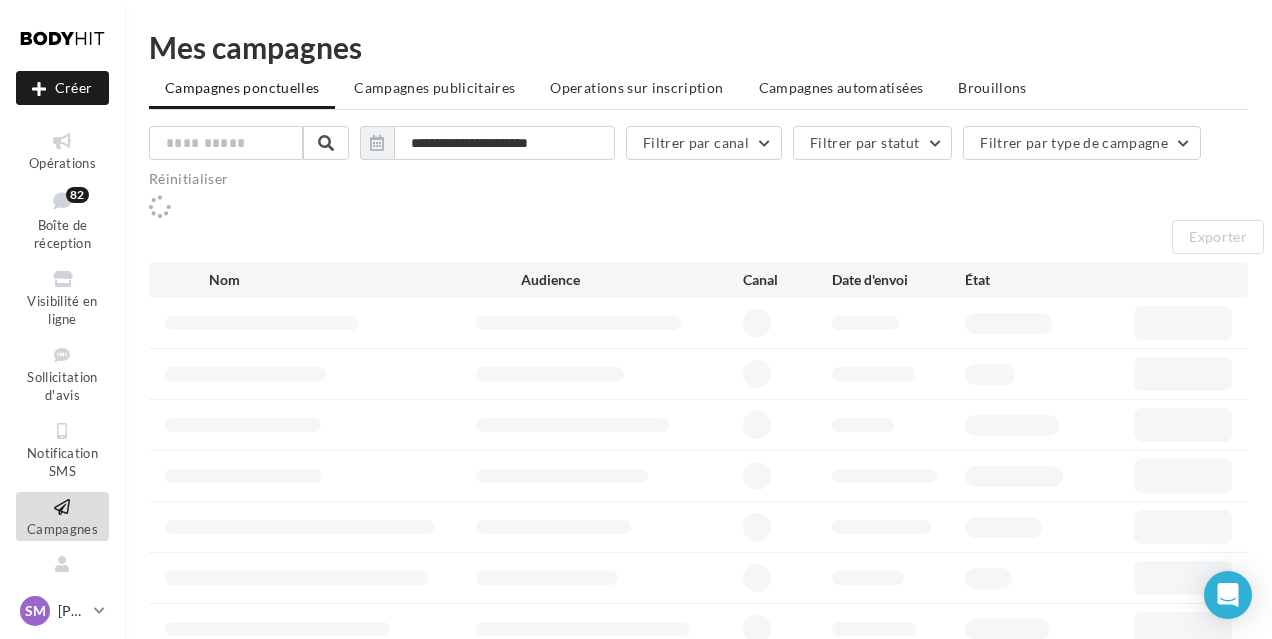 scroll, scrollTop: 0, scrollLeft: 0, axis: both 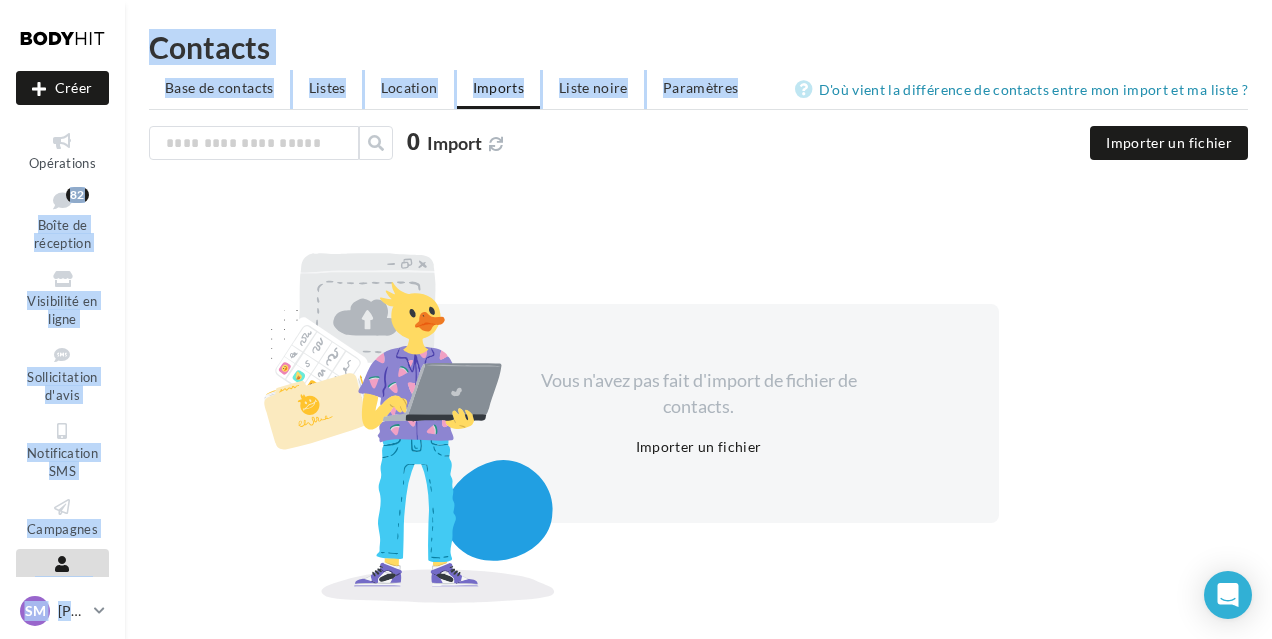 drag, startPoint x: 124, startPoint y: 181, endPoint x: 127, endPoint y: 124, distance: 57.07889 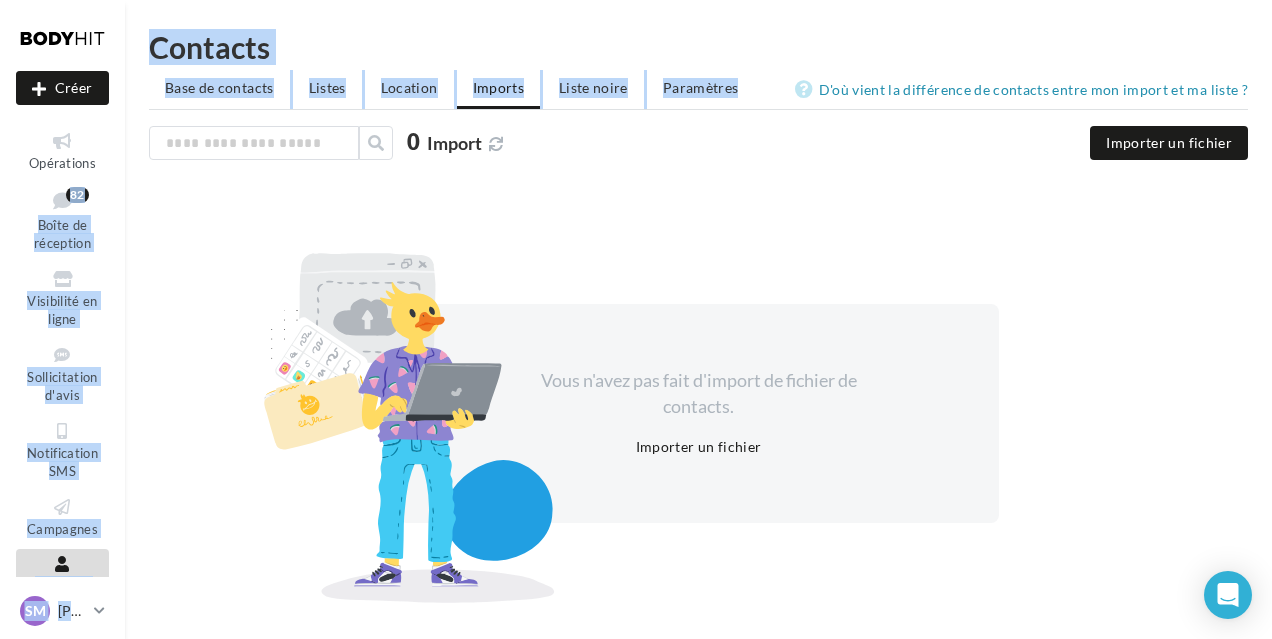 click on "Nouvelle campagne
Créer
Opérations
Boîte de réception
82
Visibilité en ligne
Sollicitation d'avis
Notification SMS
Campagnes
Contacts
Mes cibles
Médiathèque
Calendrier" at bounding box center [636, 384] 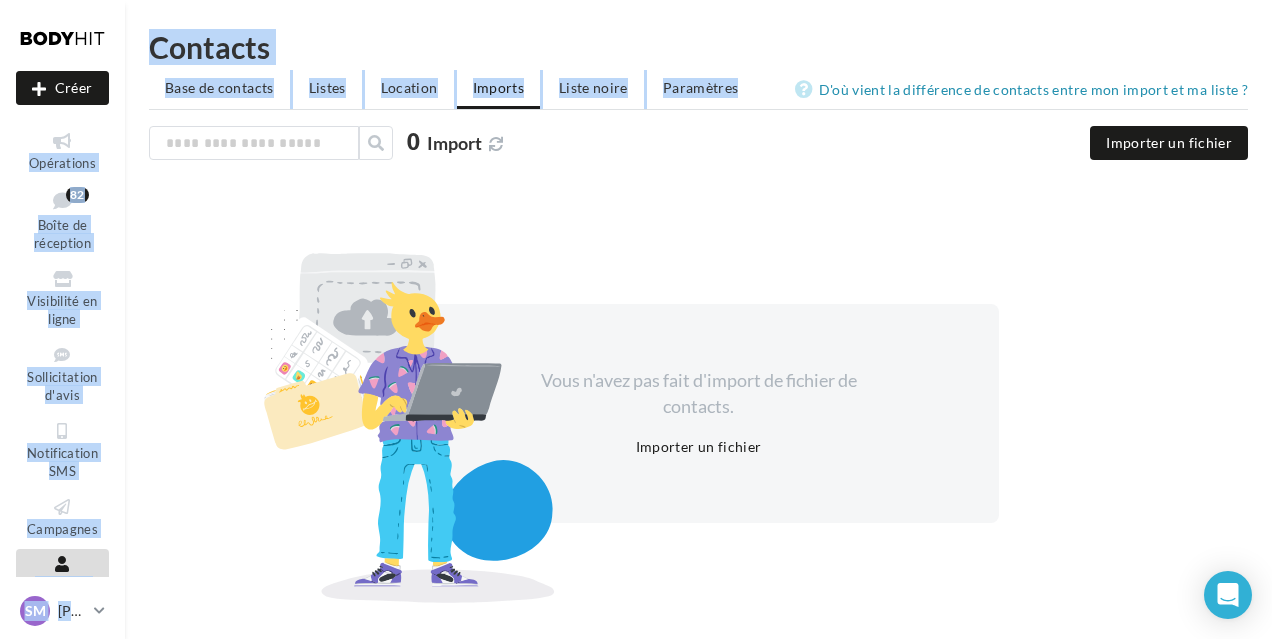 click on "Nouvelle campagne
Créer
Opérations
Boîte de réception
82
Visibilité en ligne
Sollicitation d'avis
Notification SMS
Campagnes
Contacts
Mes cibles
Médiathèque
Calendrier" at bounding box center (636, 384) 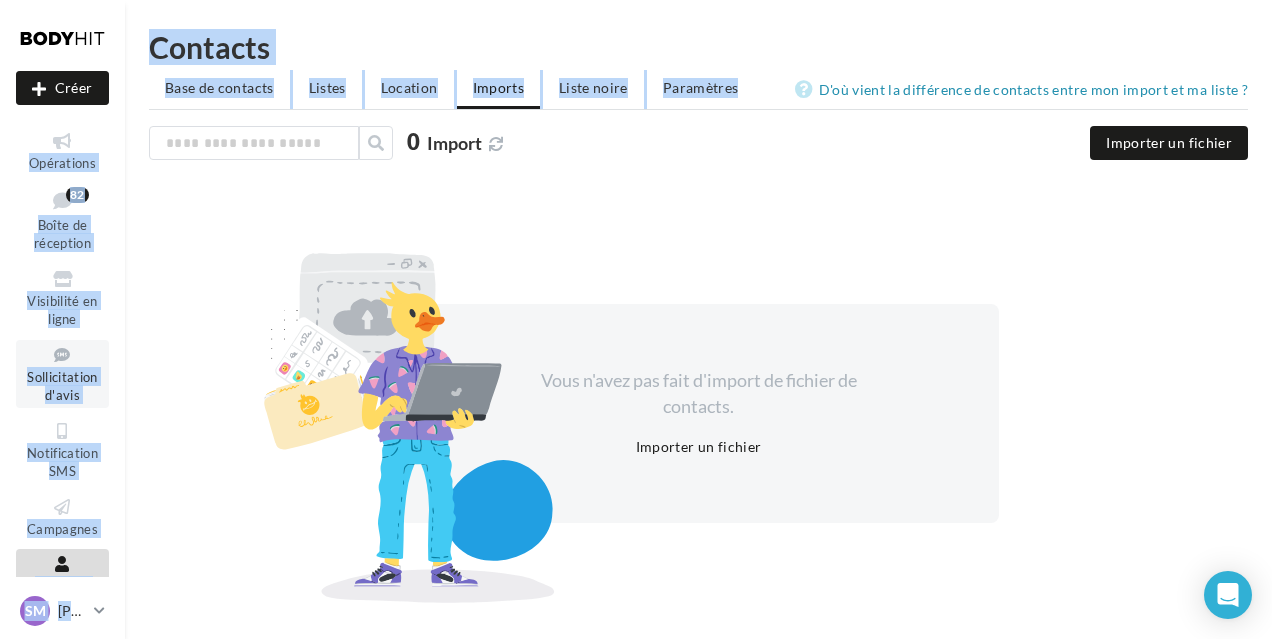 click on "Sollicitation d'avis" at bounding box center [62, 386] 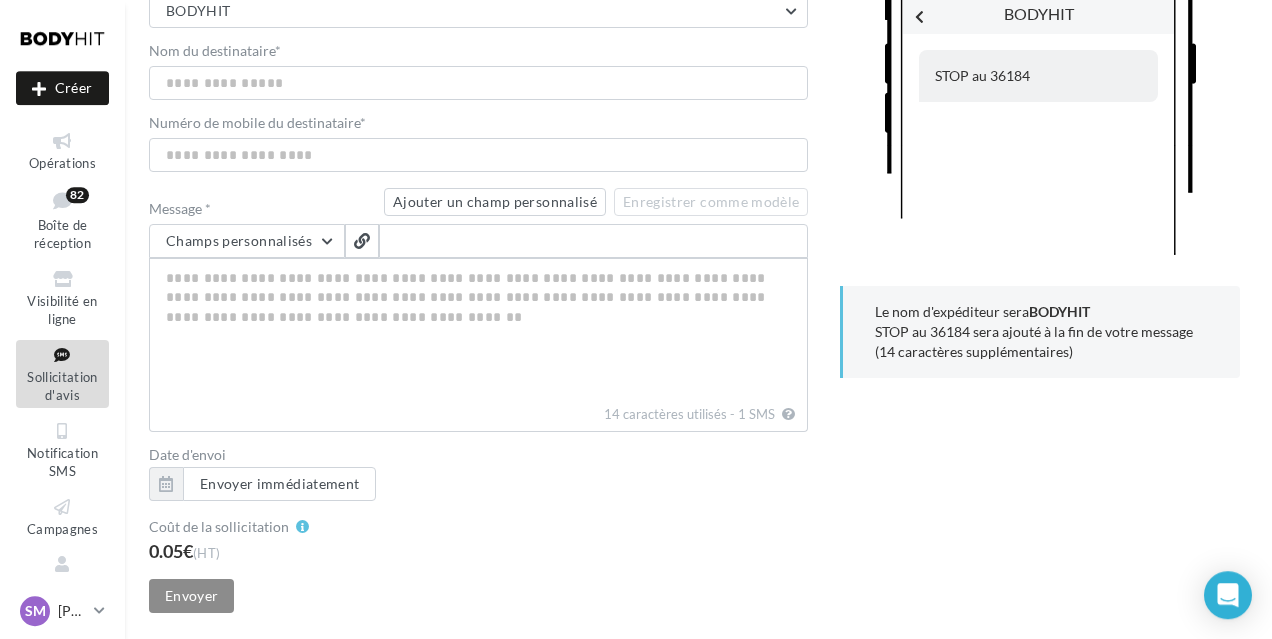 scroll, scrollTop: 178, scrollLeft: 0, axis: vertical 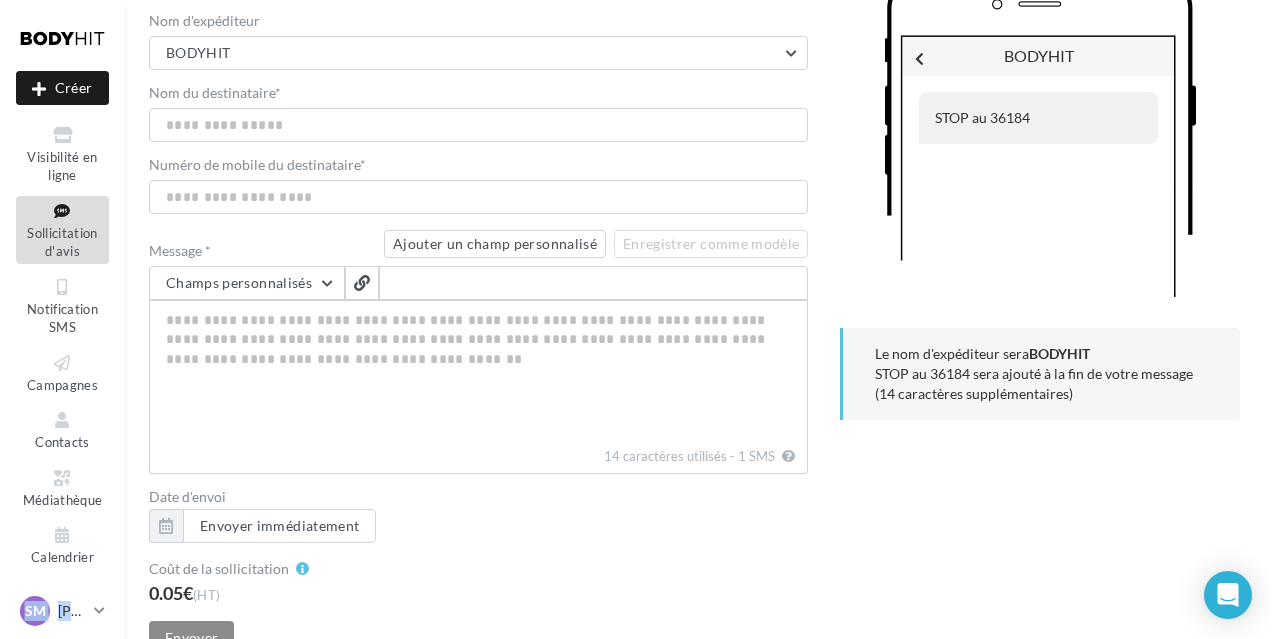 drag, startPoint x: 121, startPoint y: 578, endPoint x: 116, endPoint y: 607, distance: 29.427877 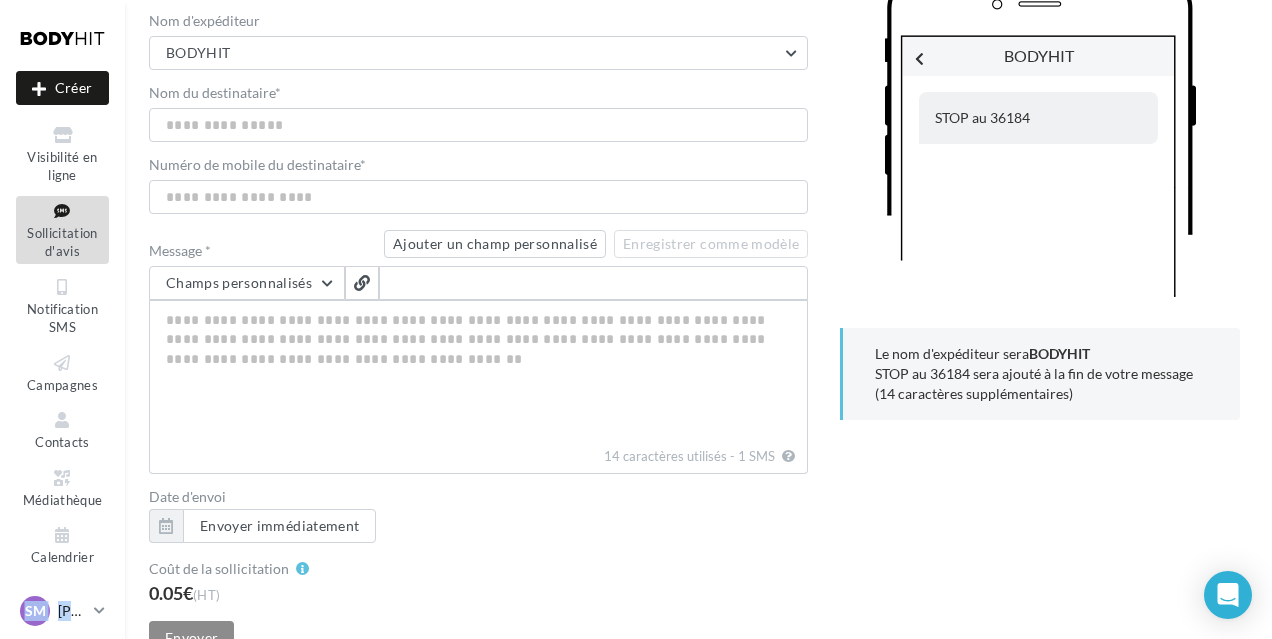 click on "[PERSON_NAME]" at bounding box center [72, 611] 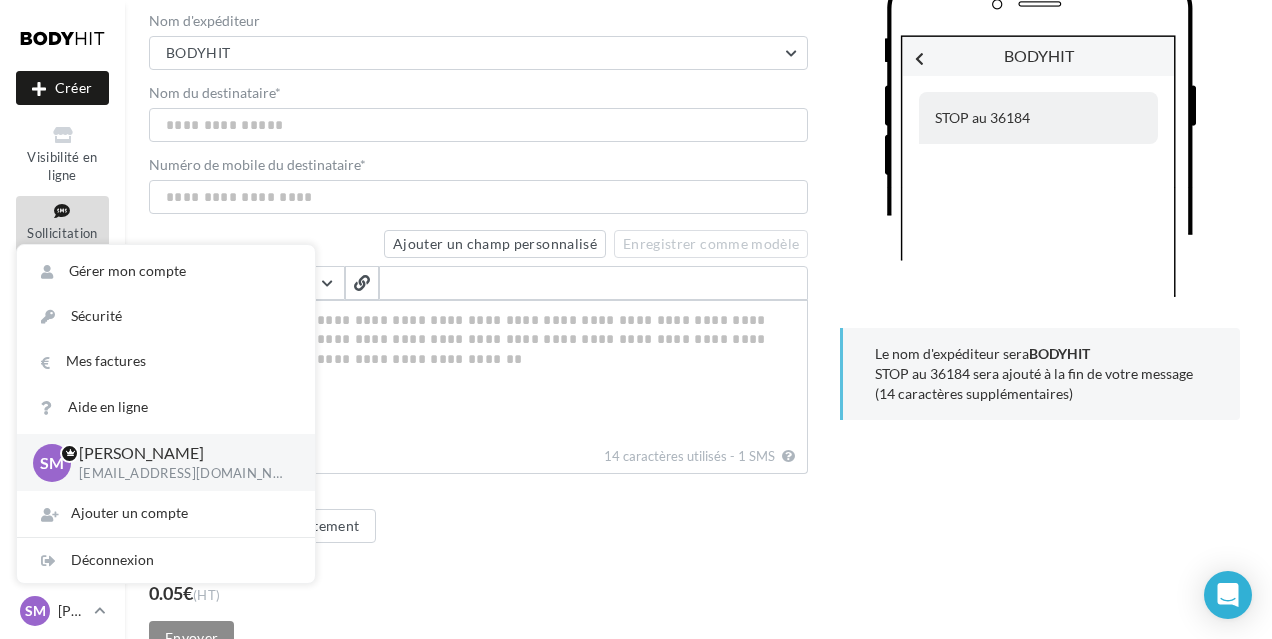 click on "Coût de la sollicitation" at bounding box center (478, 569) 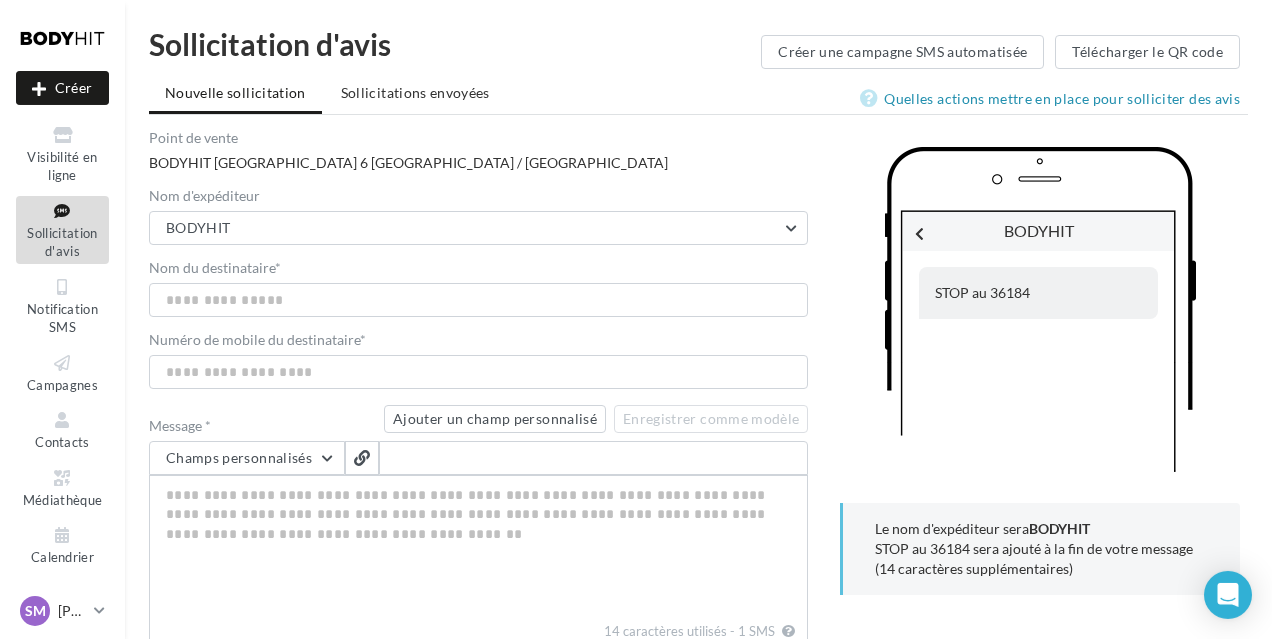 scroll, scrollTop: 0, scrollLeft: 0, axis: both 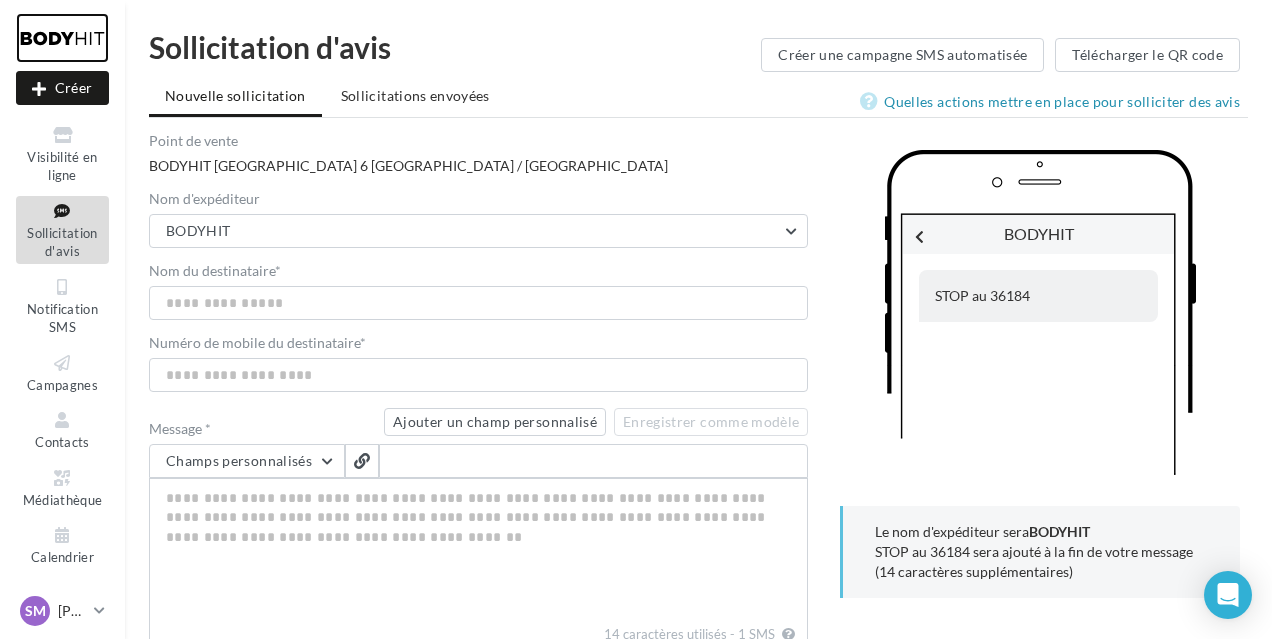 click at bounding box center [62, 38] 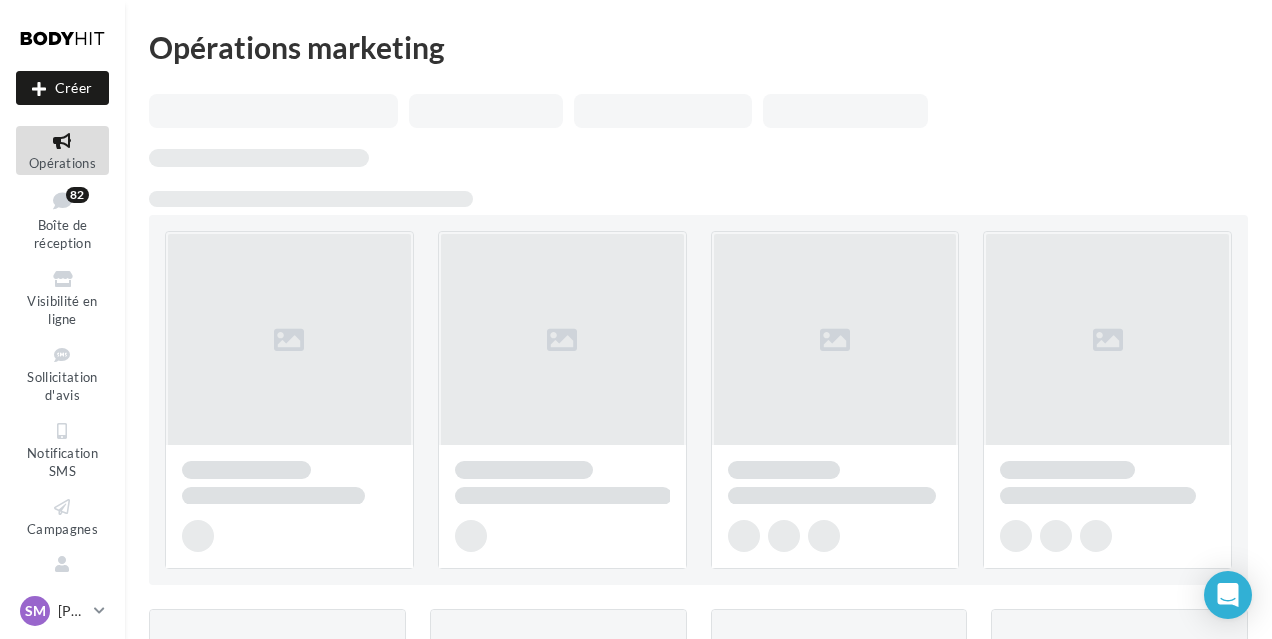 scroll, scrollTop: 0, scrollLeft: 0, axis: both 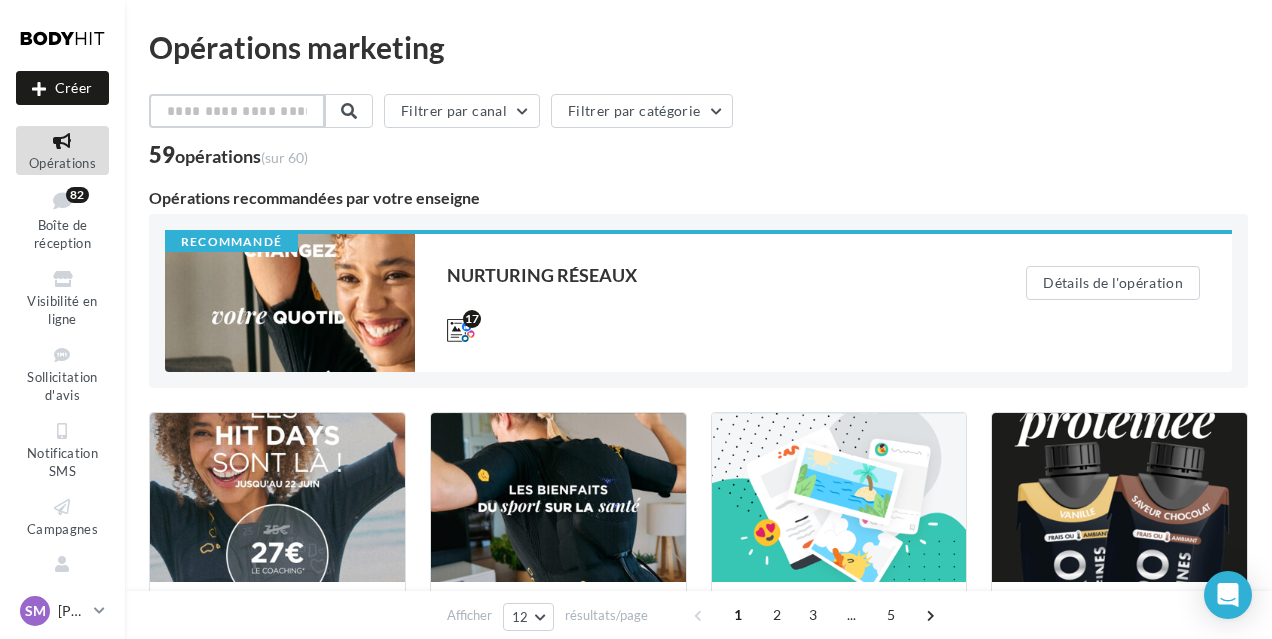 click at bounding box center (237, 111) 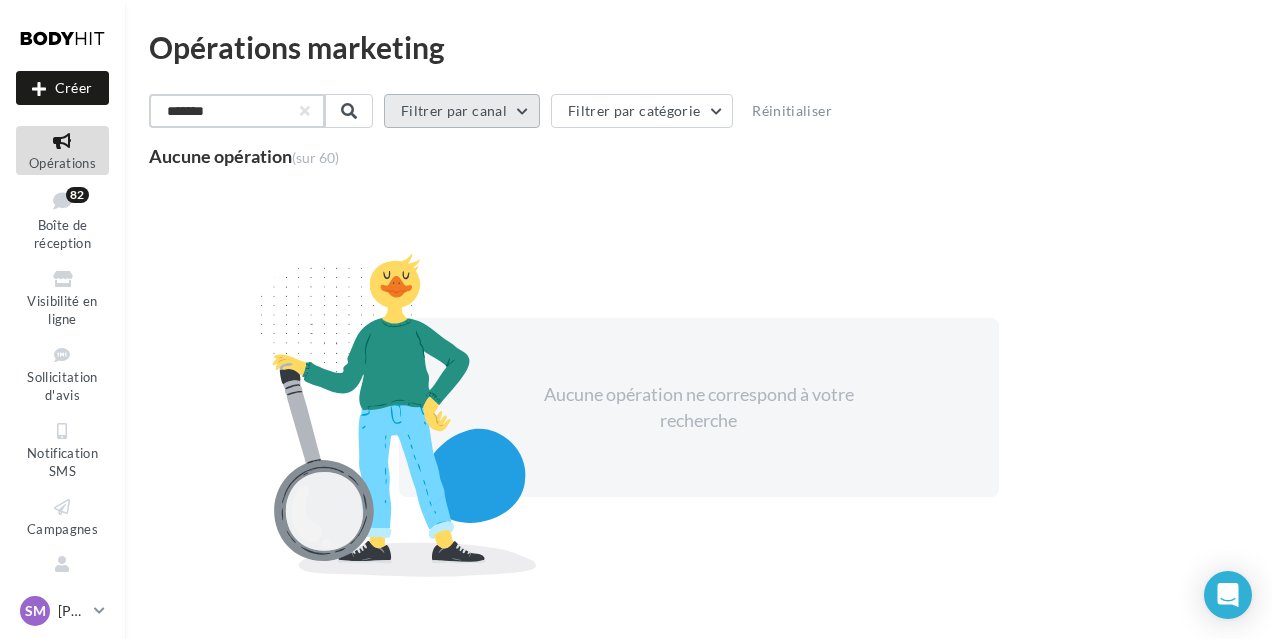 type on "*******" 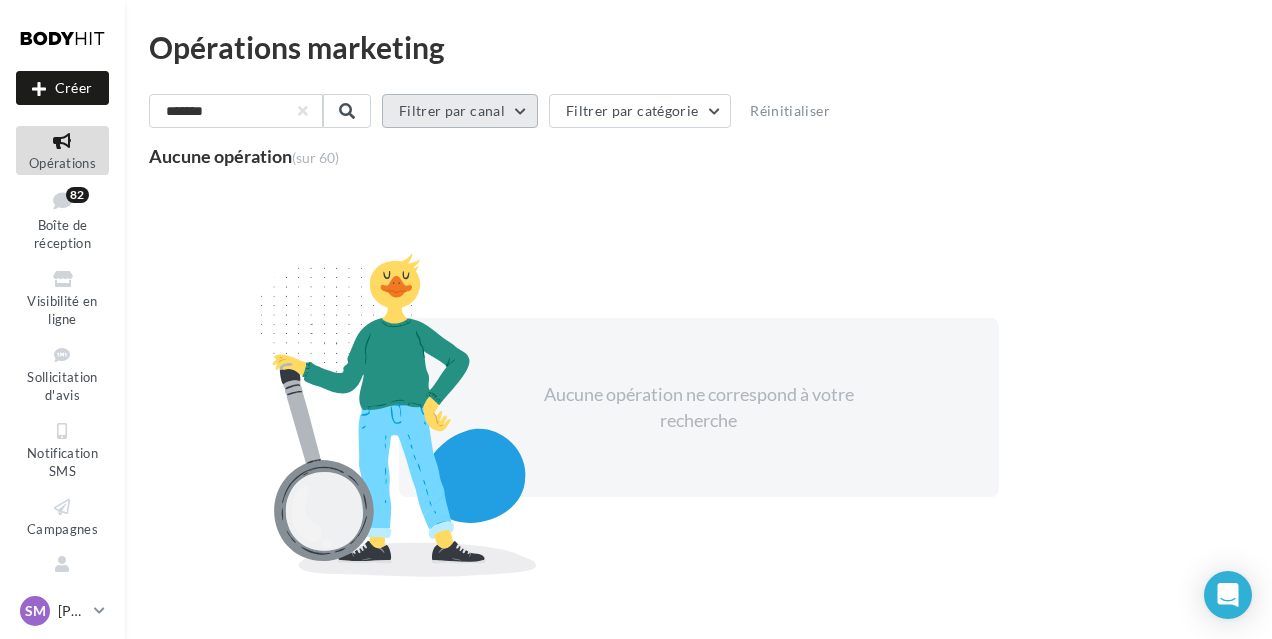 click on "Filtrer par canal" at bounding box center [460, 111] 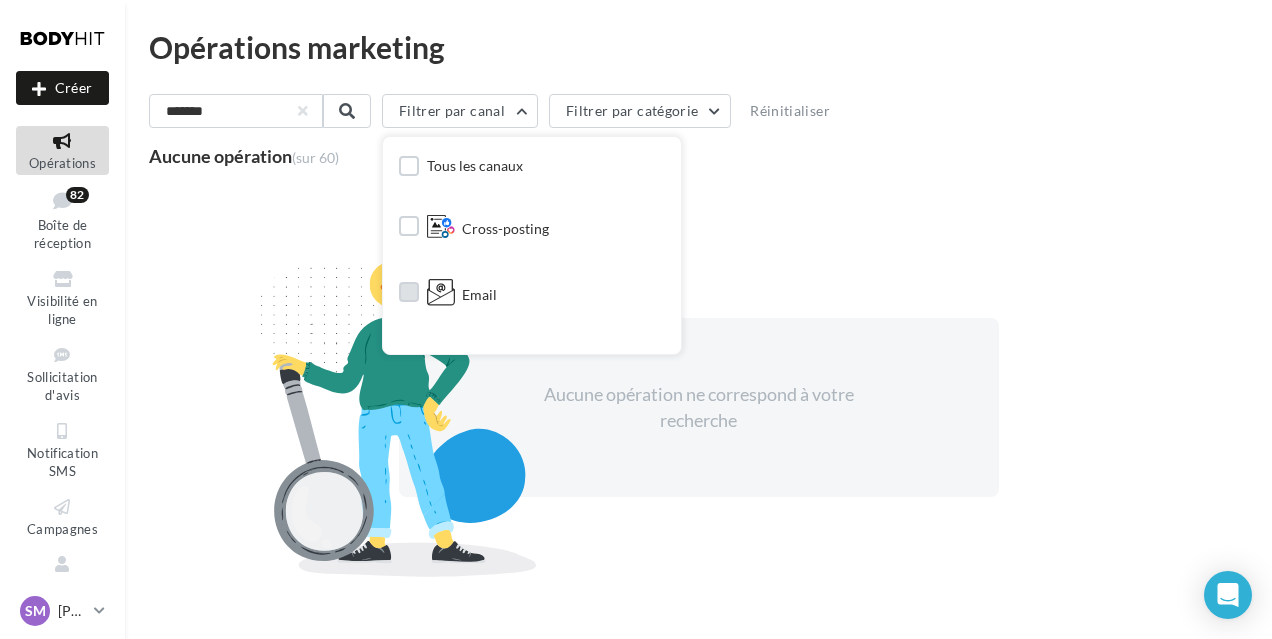 click on "Email" at bounding box center (479, 295) 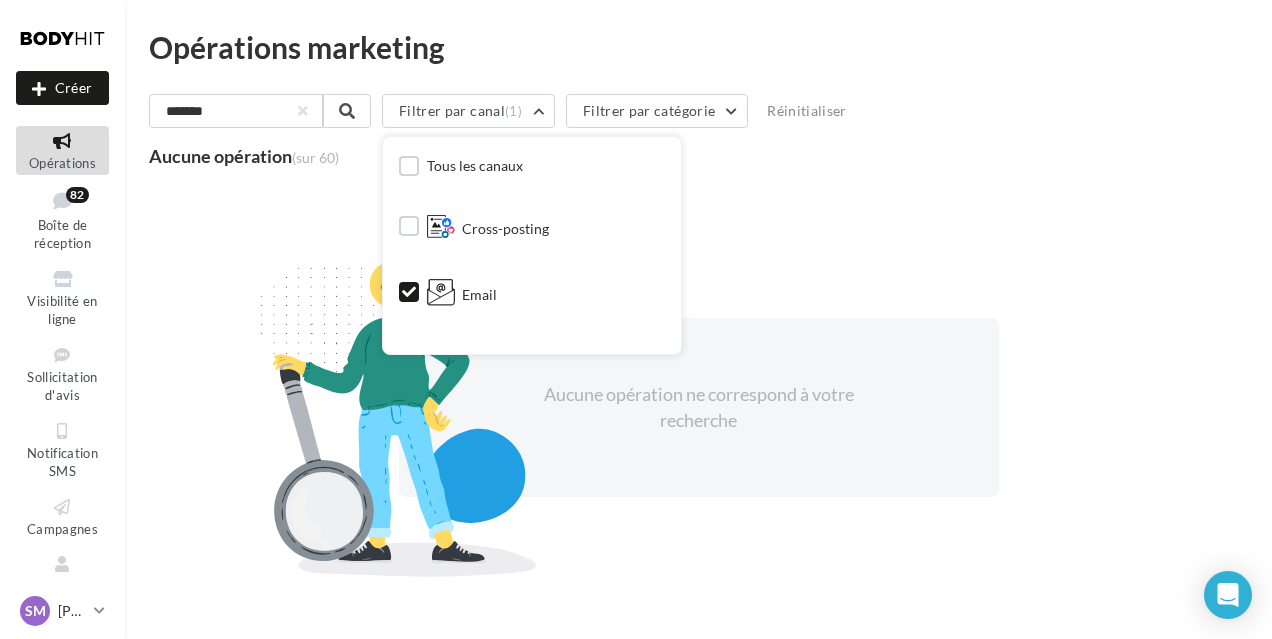 click on "Aucune opération ne correspond à votre recherche" at bounding box center [698, 407] 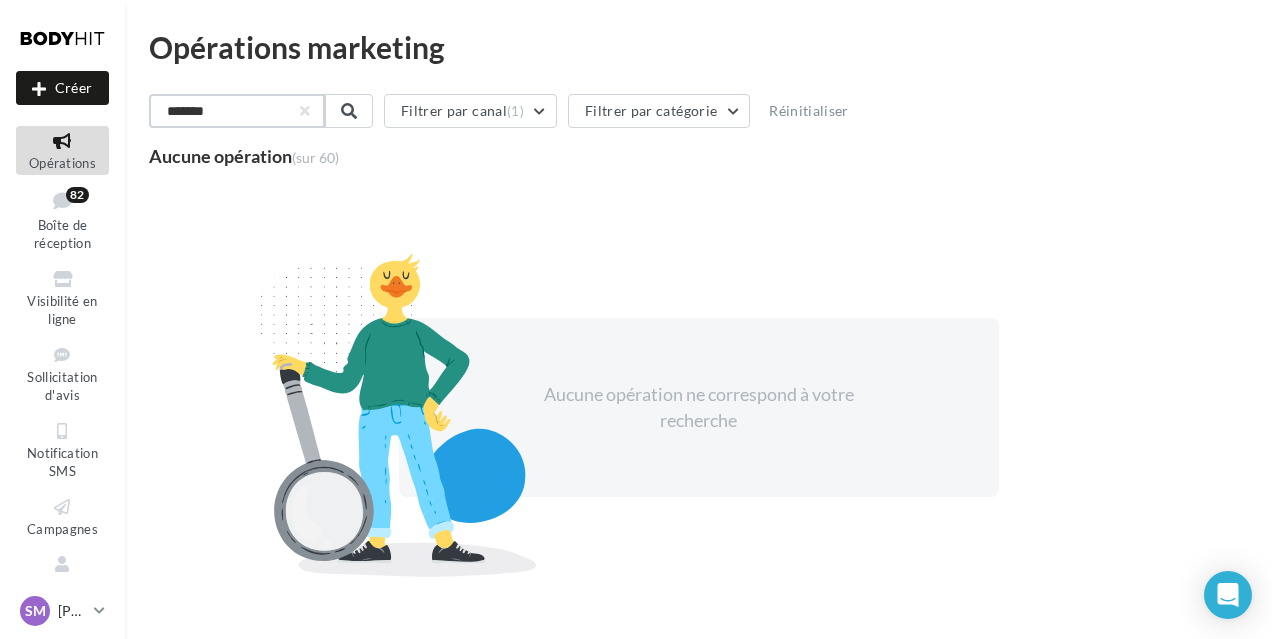 drag, startPoint x: 259, startPoint y: 119, endPoint x: 121, endPoint y: 107, distance: 138.52075 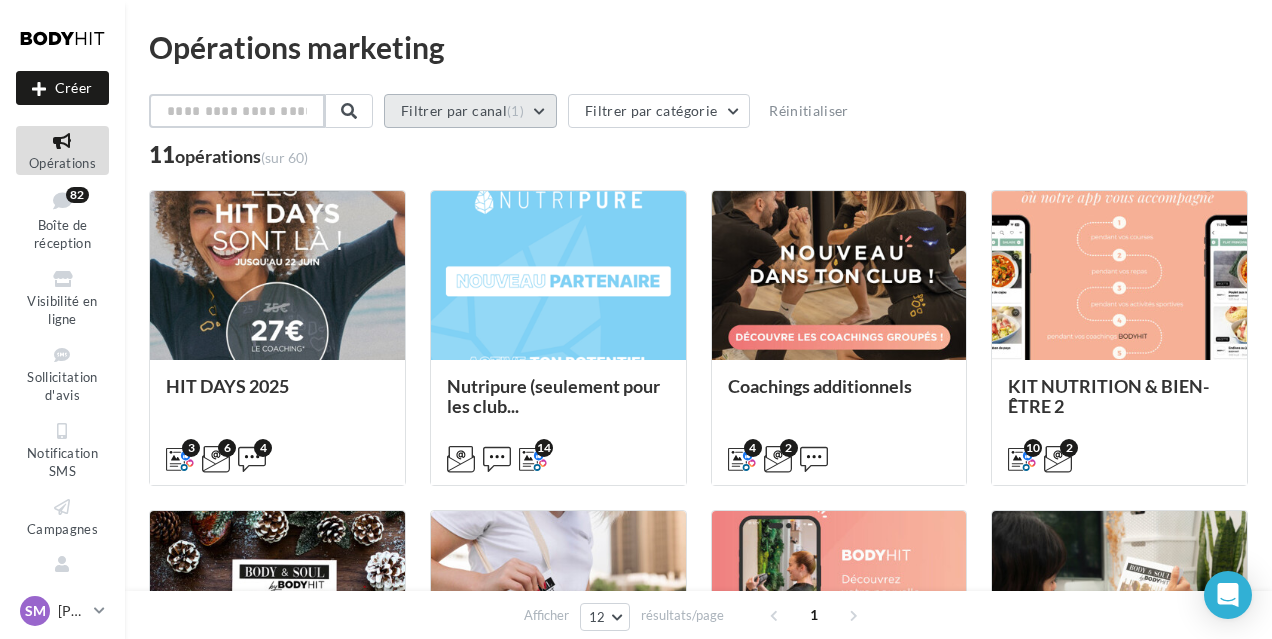 type 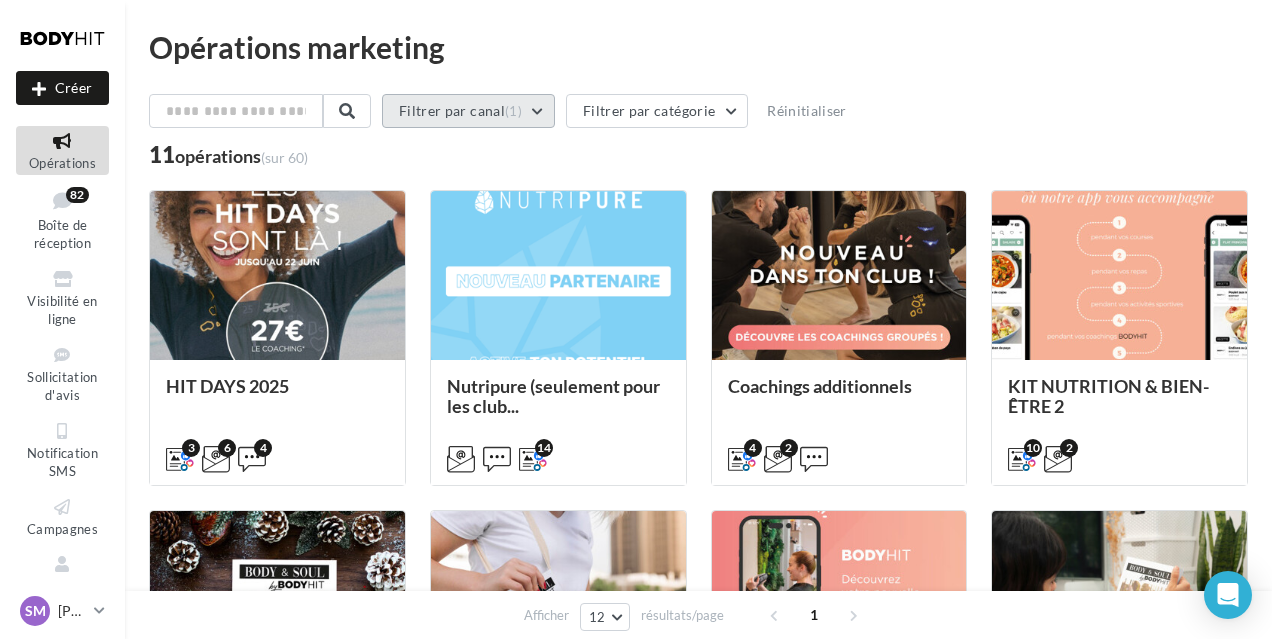 click on "Filtrer par canal  (1)" at bounding box center [468, 111] 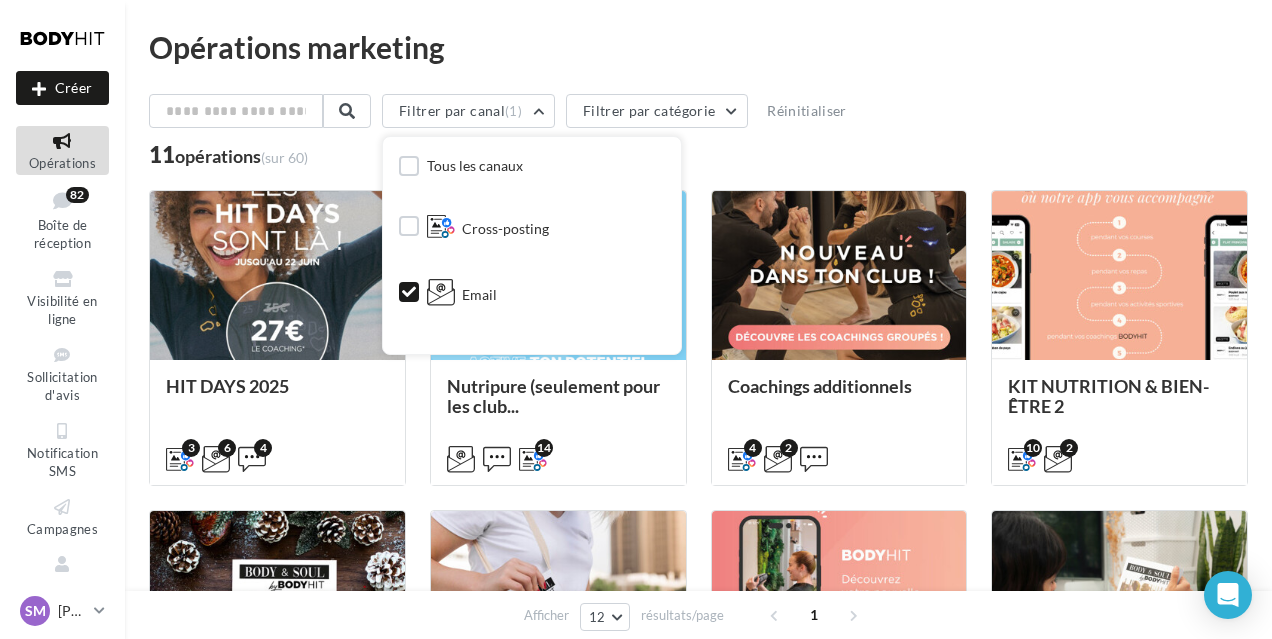 click on "Email" at bounding box center [479, 295] 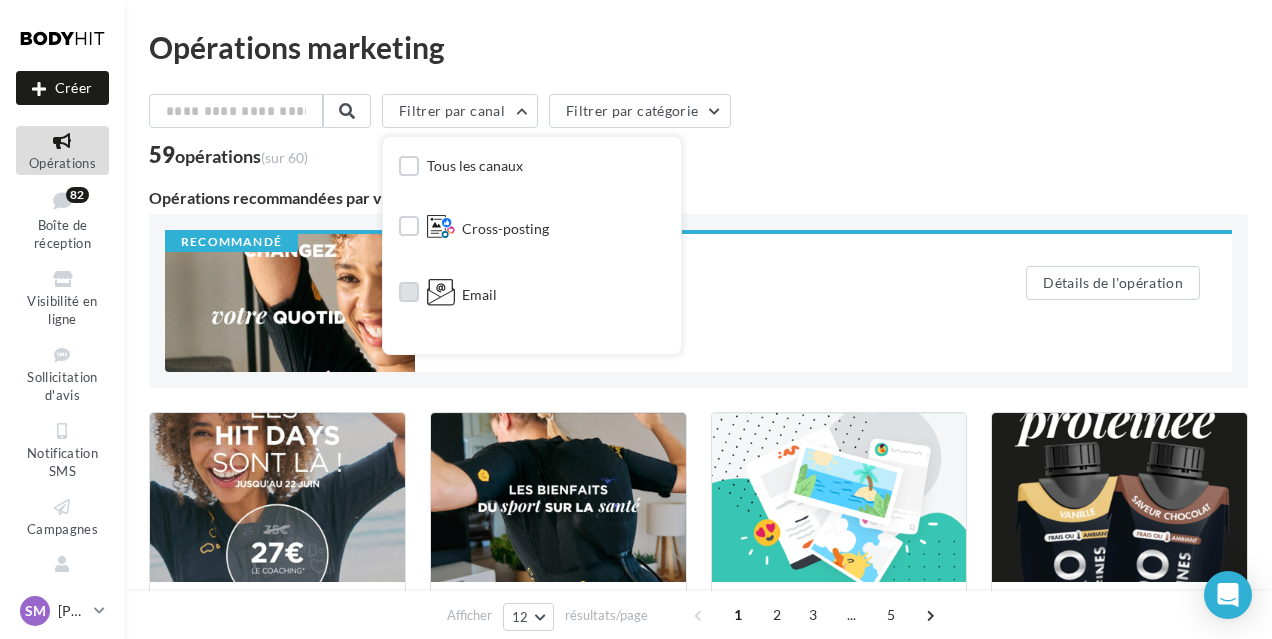 click on "Email" at bounding box center (479, 295) 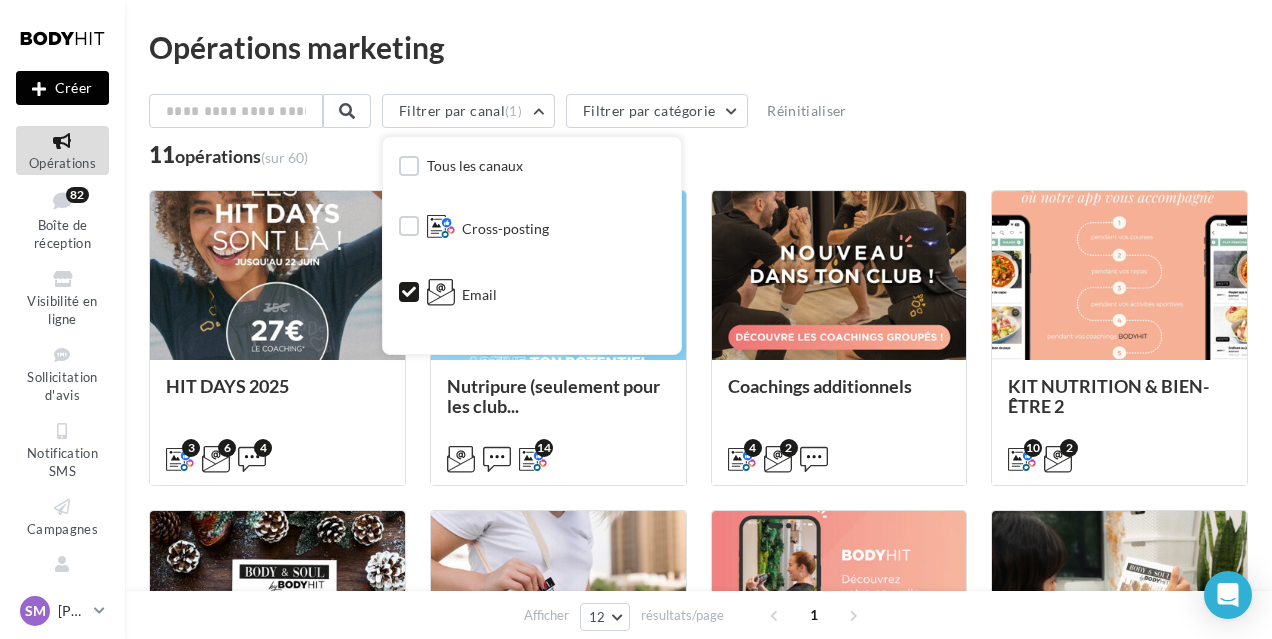 click on "Créer" at bounding box center [62, 88] 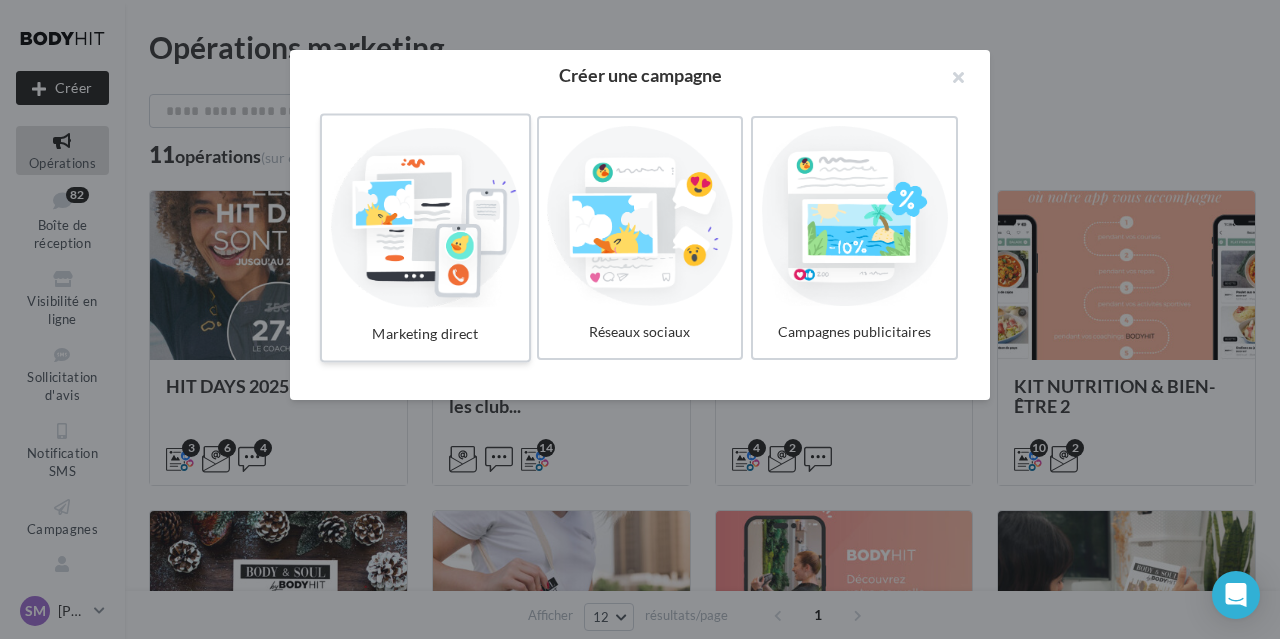 click at bounding box center [425, 216] 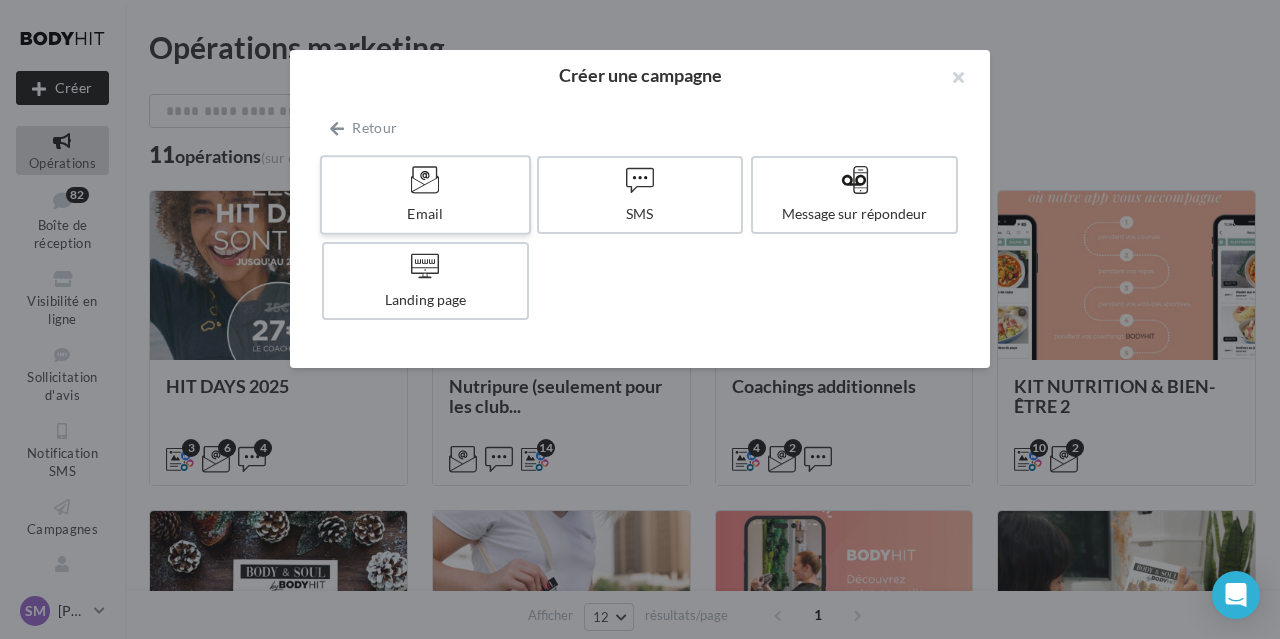 click on "Email" at bounding box center [425, 195] 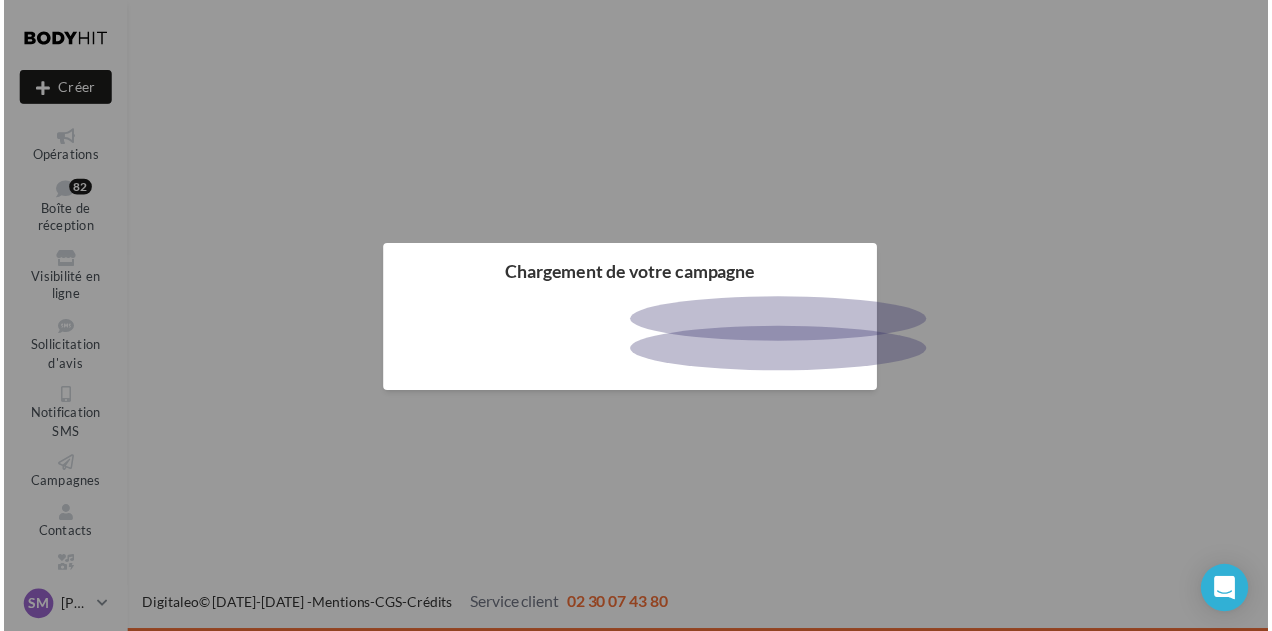 scroll, scrollTop: 0, scrollLeft: 0, axis: both 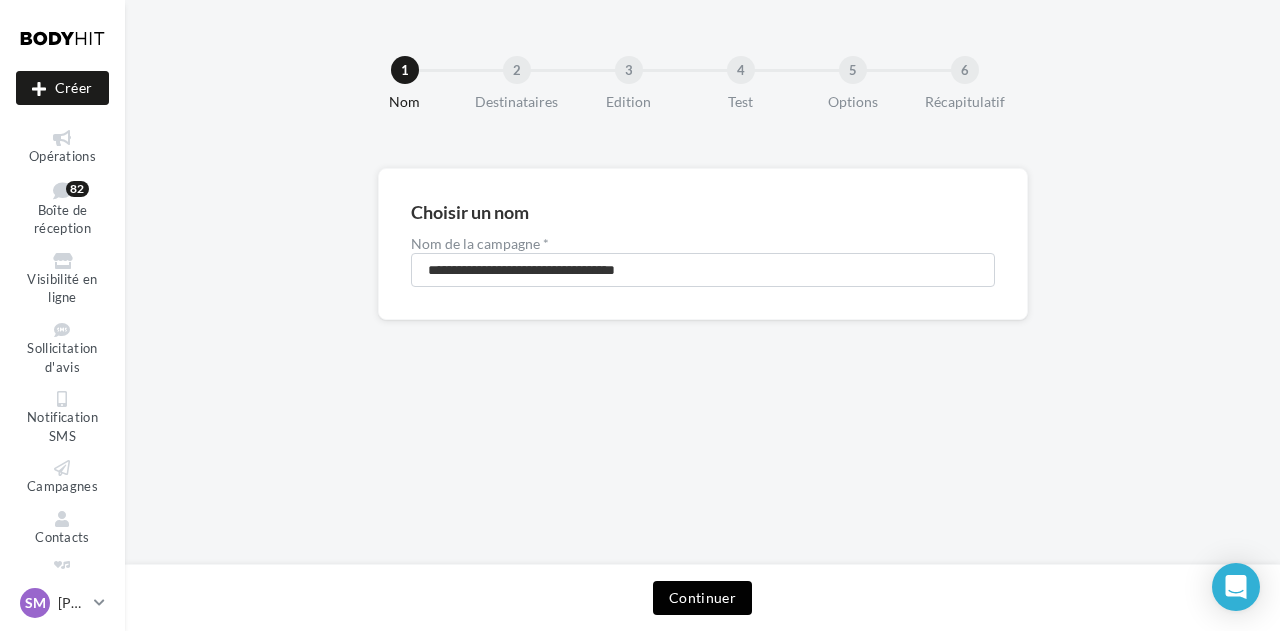 click on "Continuer" at bounding box center [702, 598] 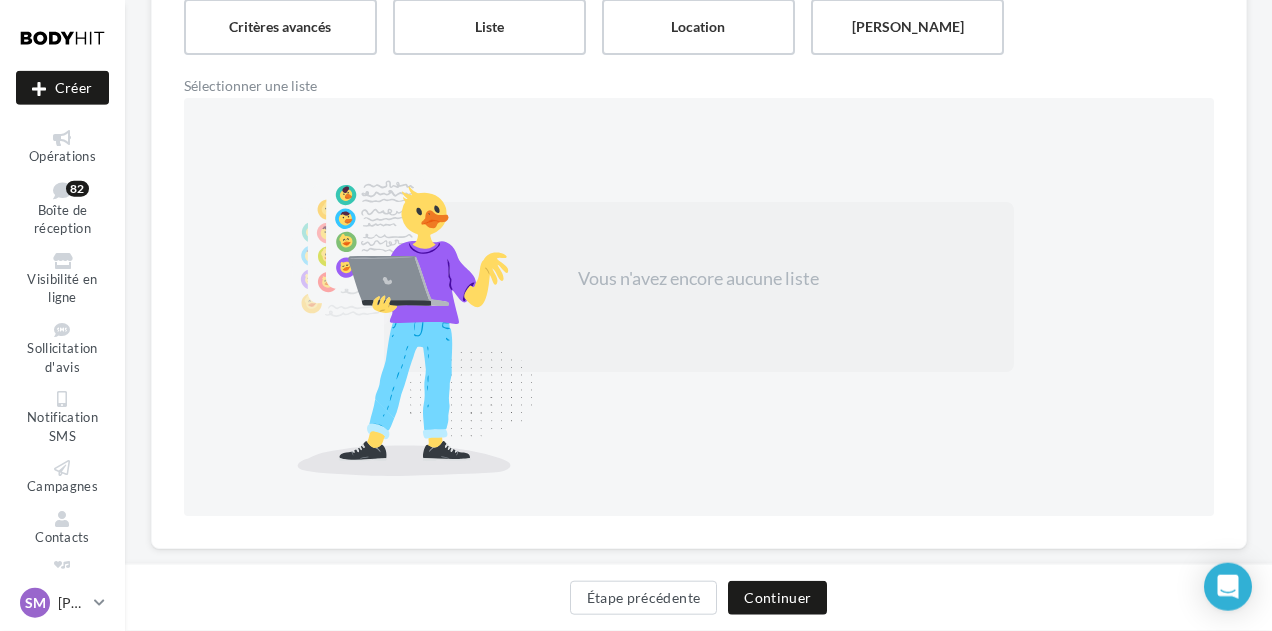 scroll, scrollTop: 292, scrollLeft: 0, axis: vertical 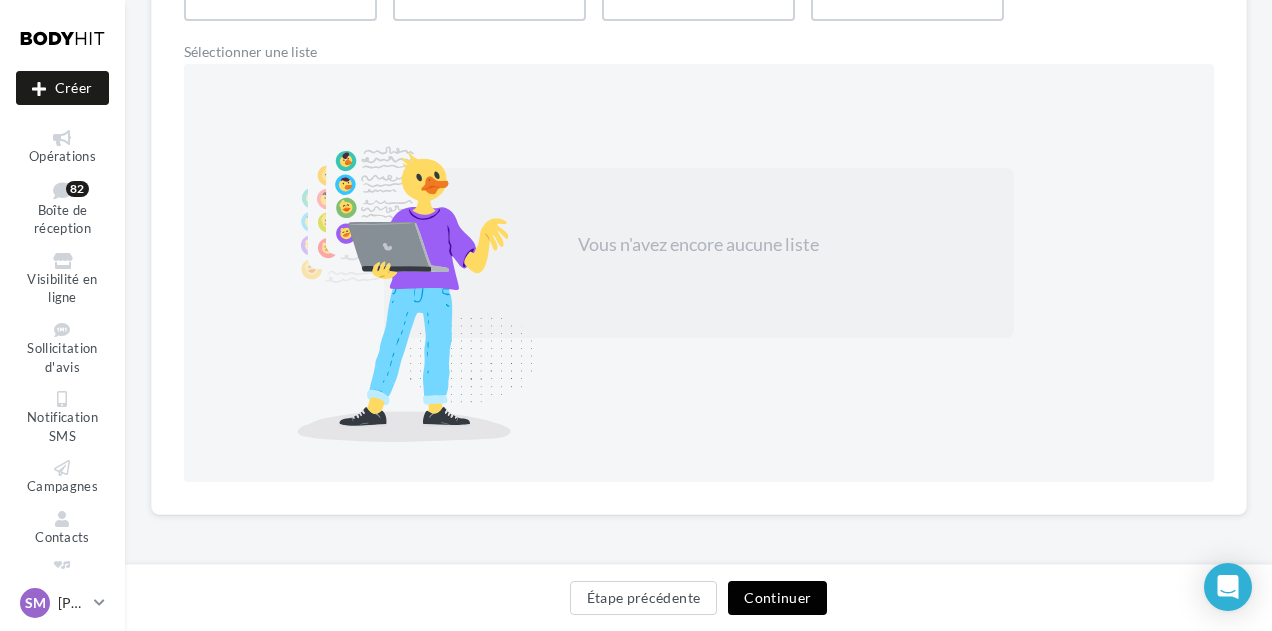 click on "Continuer" at bounding box center (777, 598) 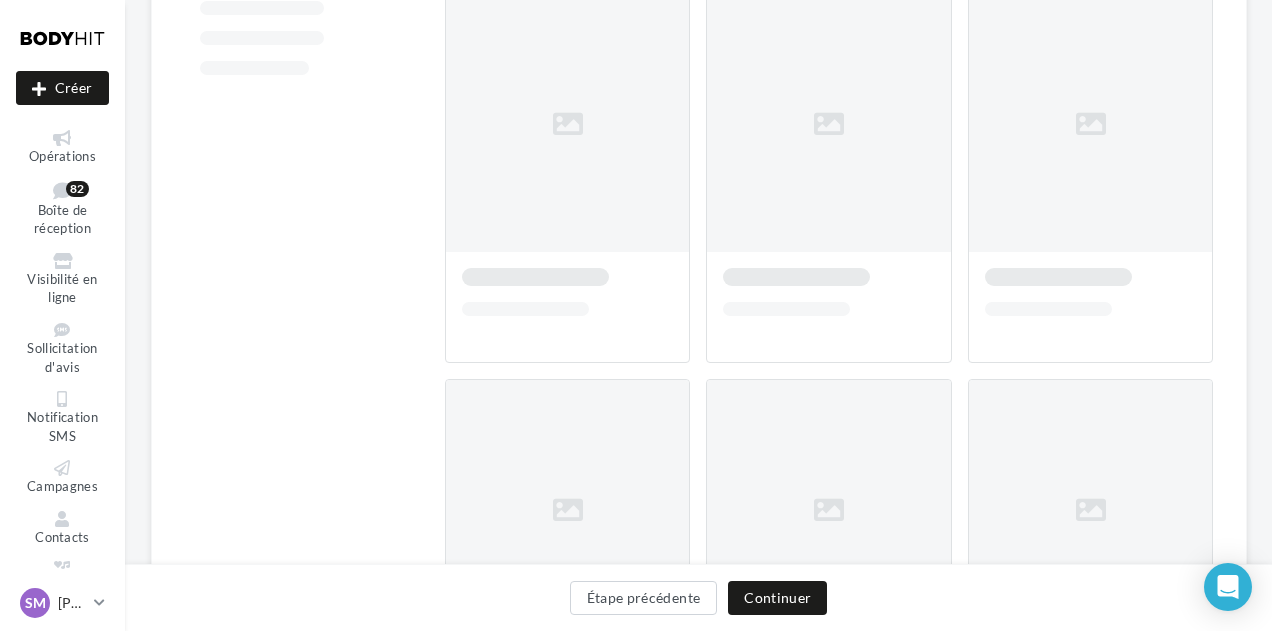 scroll, scrollTop: 0, scrollLeft: 0, axis: both 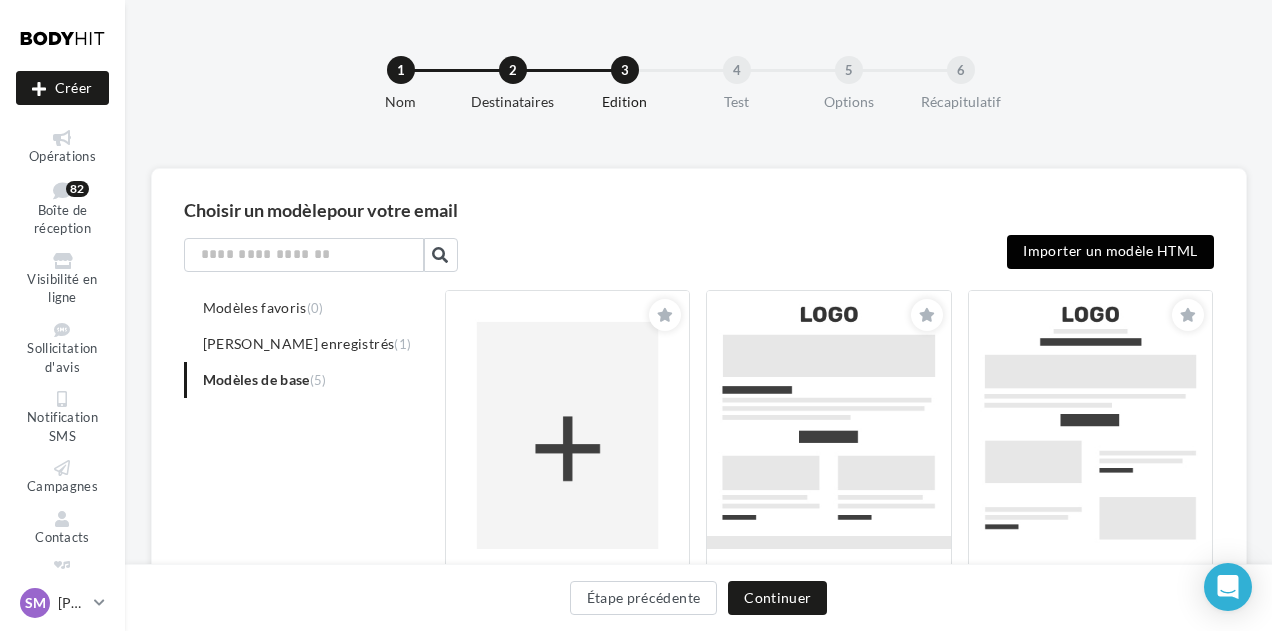click on "Importer un modèle HTML" at bounding box center (1110, 252) 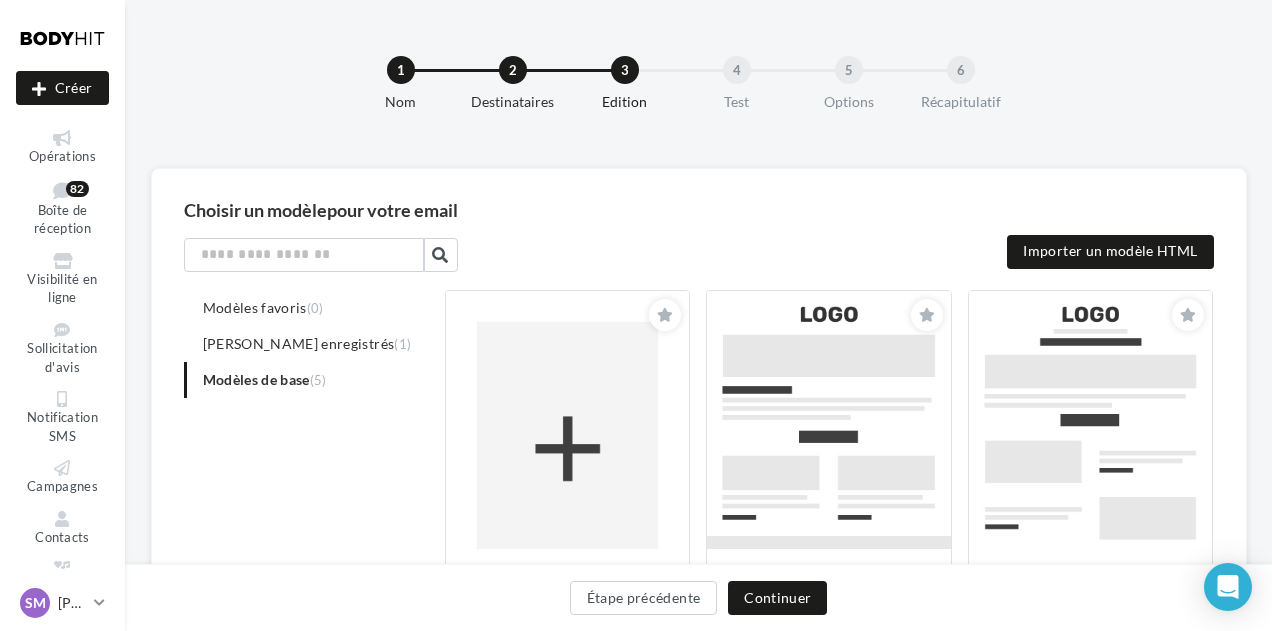 click on "Modèles de base  (5)" at bounding box center [265, 379] 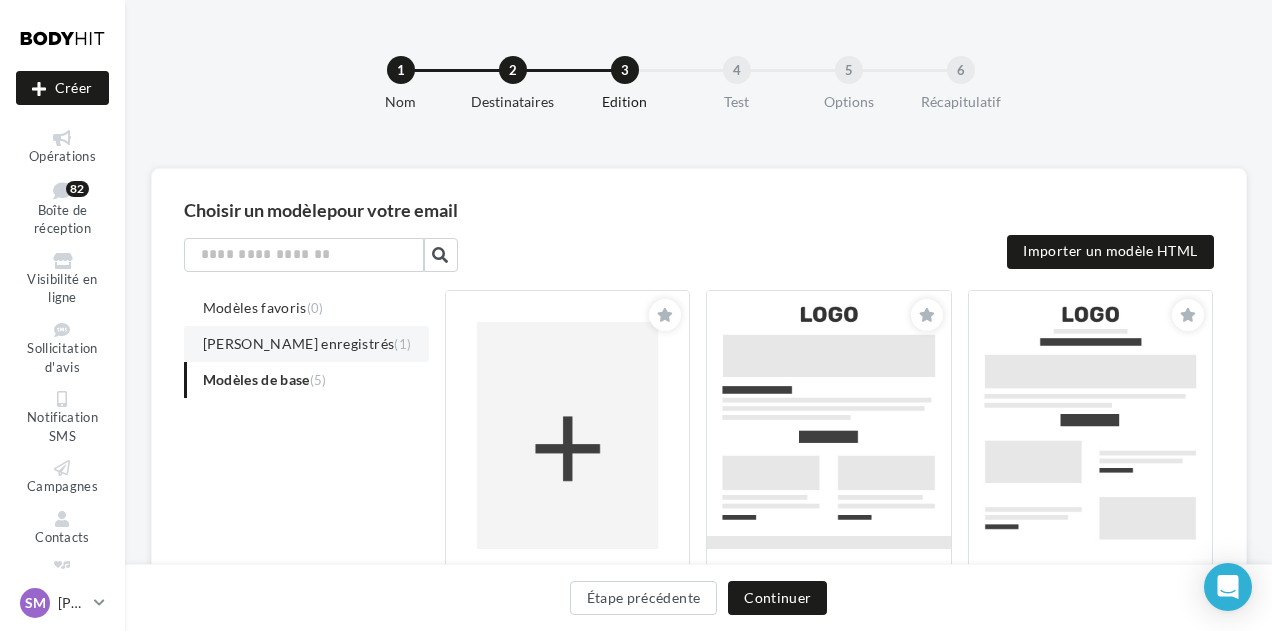 click on "Modèles enregistrés  (1)" at bounding box center [307, 343] 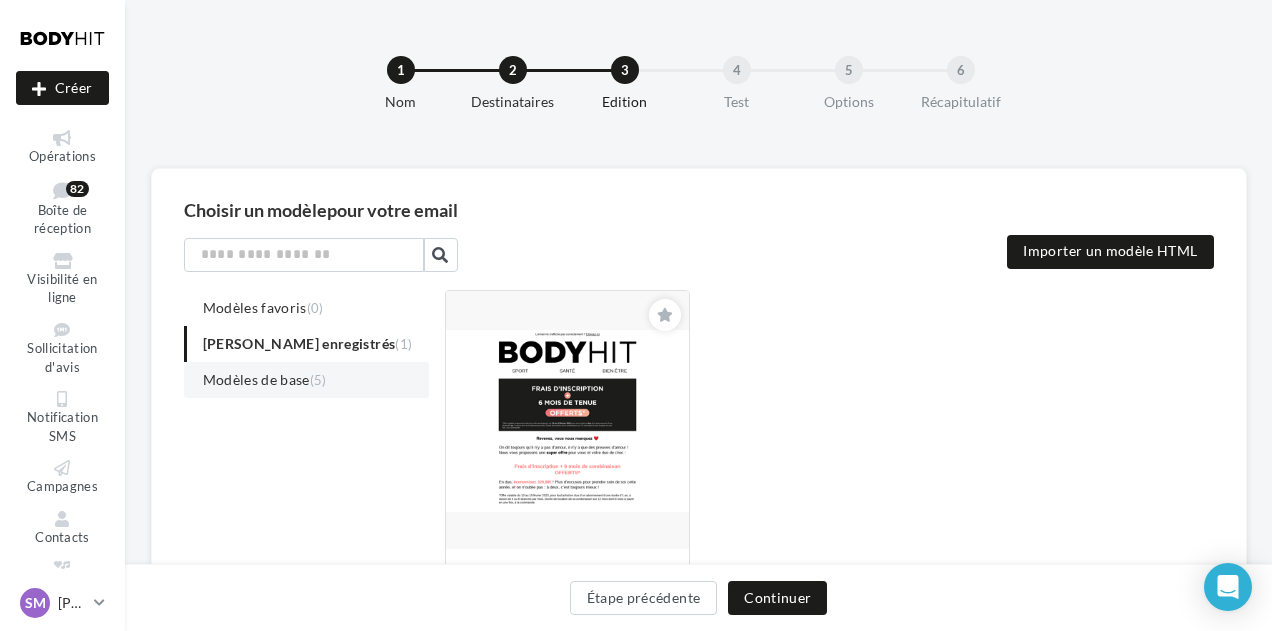 click on "Modèles de base  (5)" at bounding box center [265, 379] 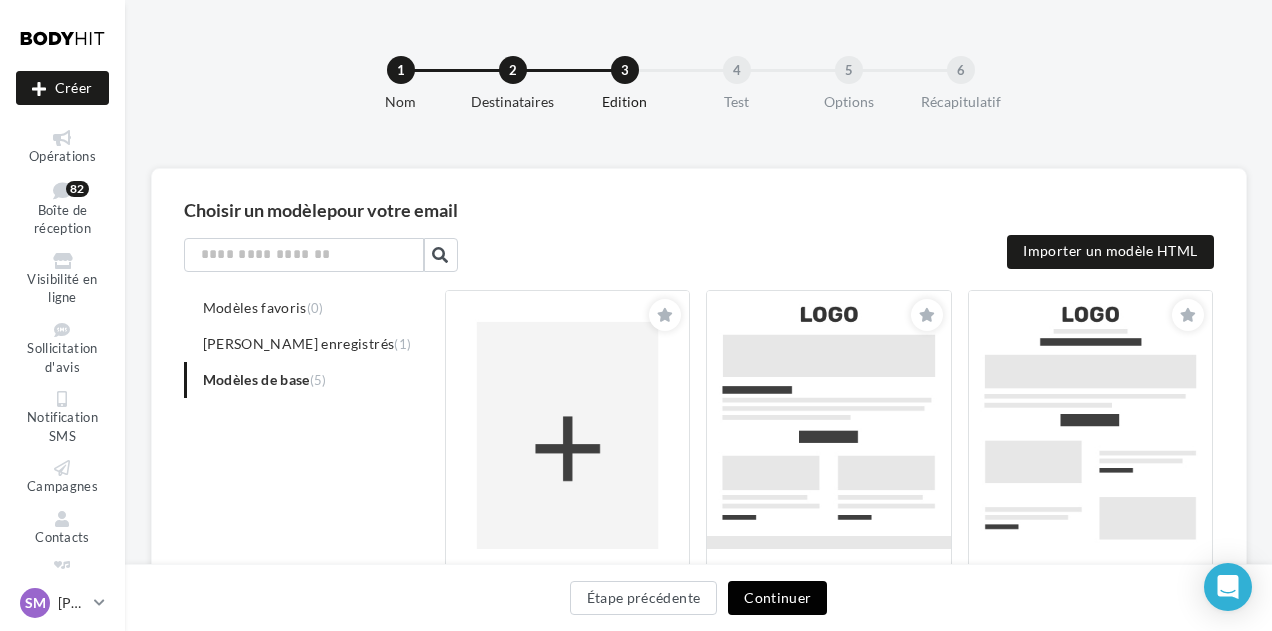click on "Continuer" at bounding box center [777, 598] 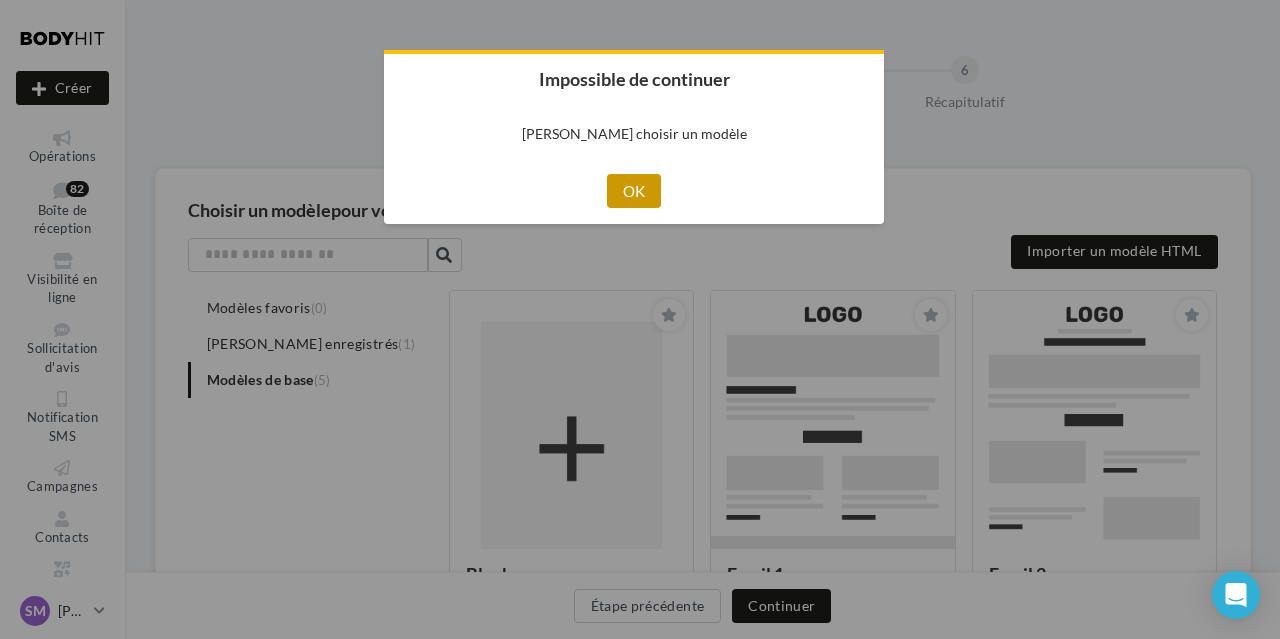 click on "OK" at bounding box center (634, 191) 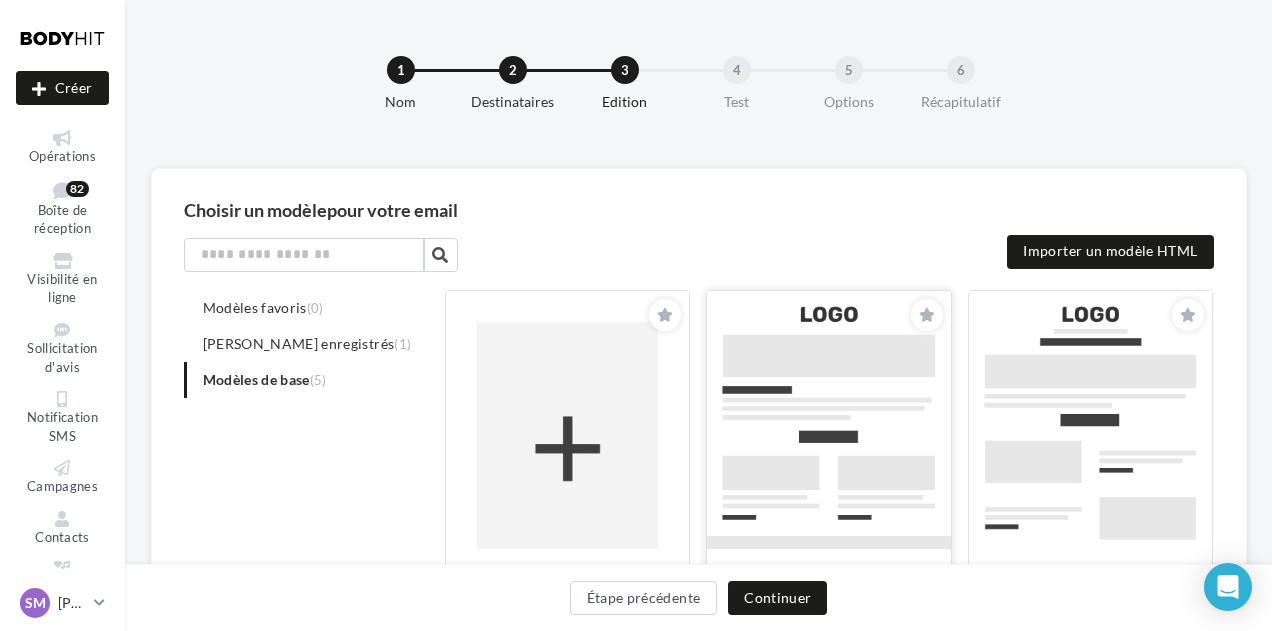 click 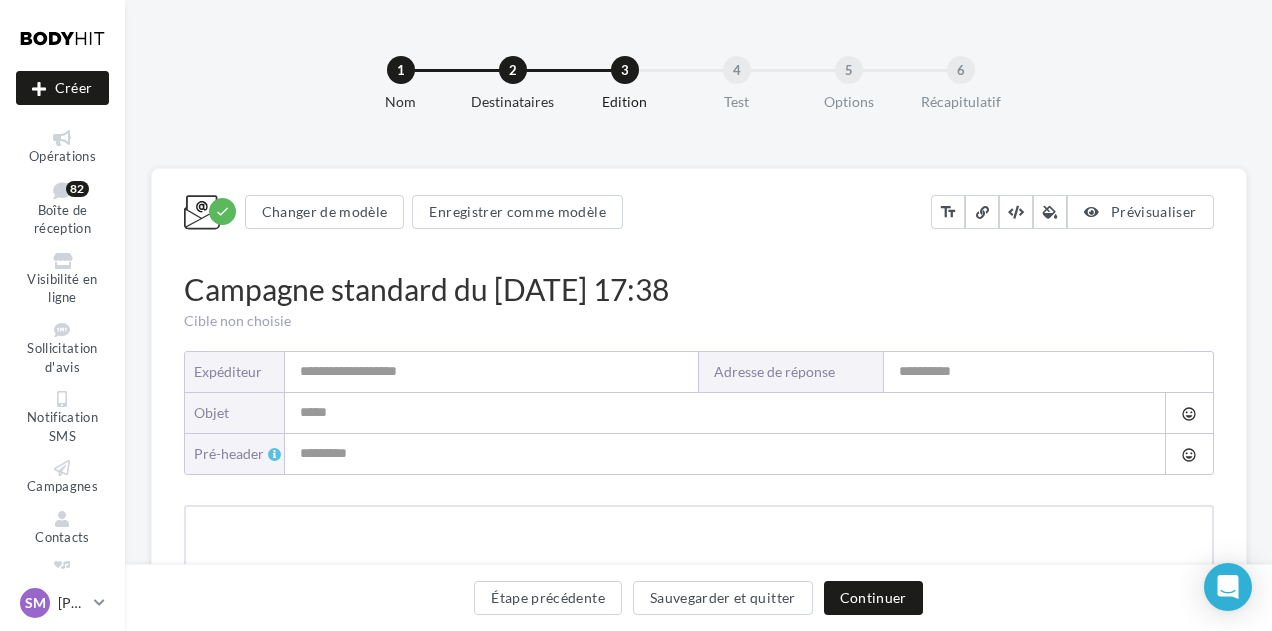 type on "**********" 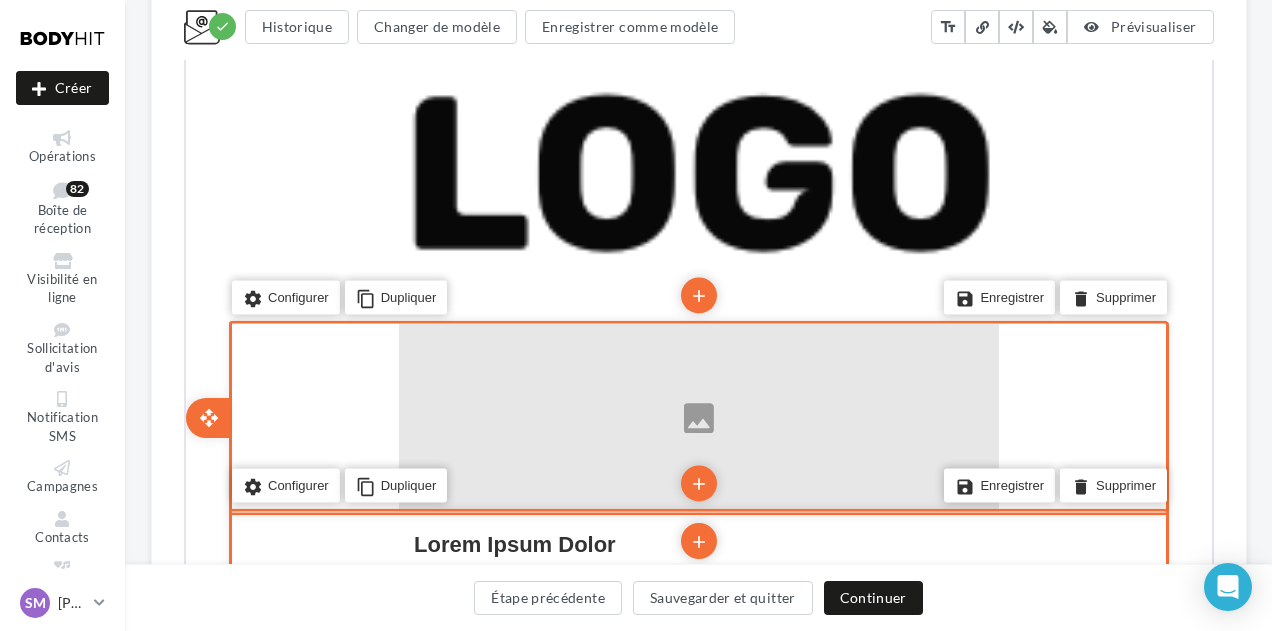 scroll, scrollTop: 208, scrollLeft: 0, axis: vertical 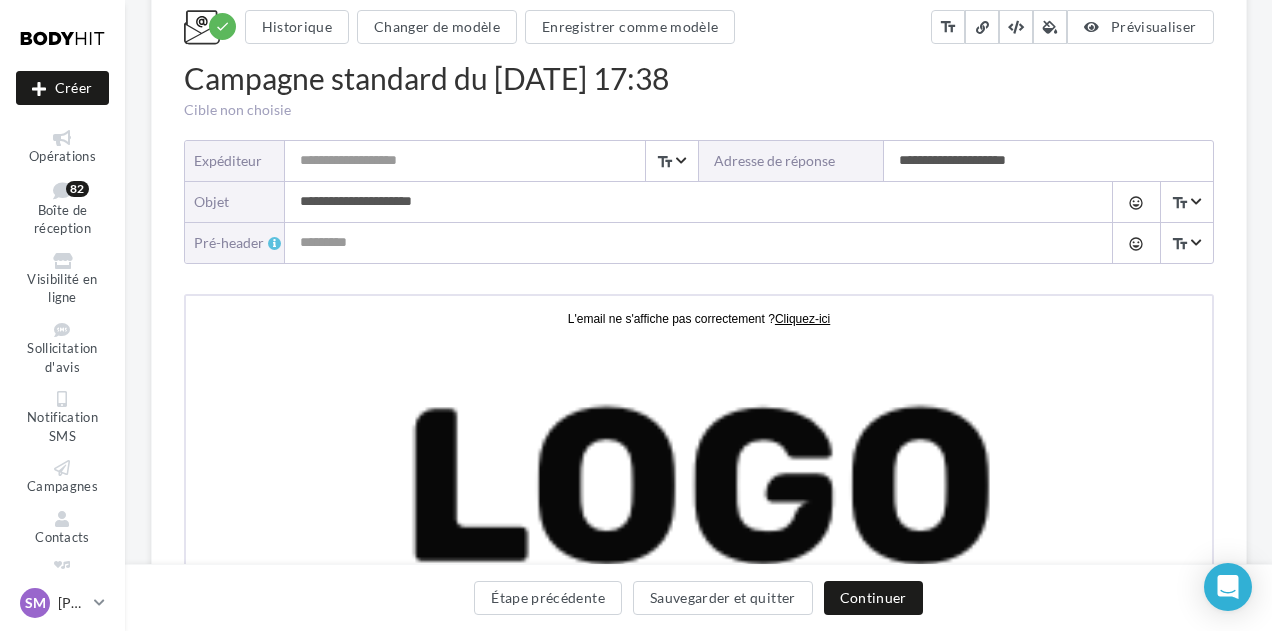 click on "Expéditeur" at bounding box center [491, 161] 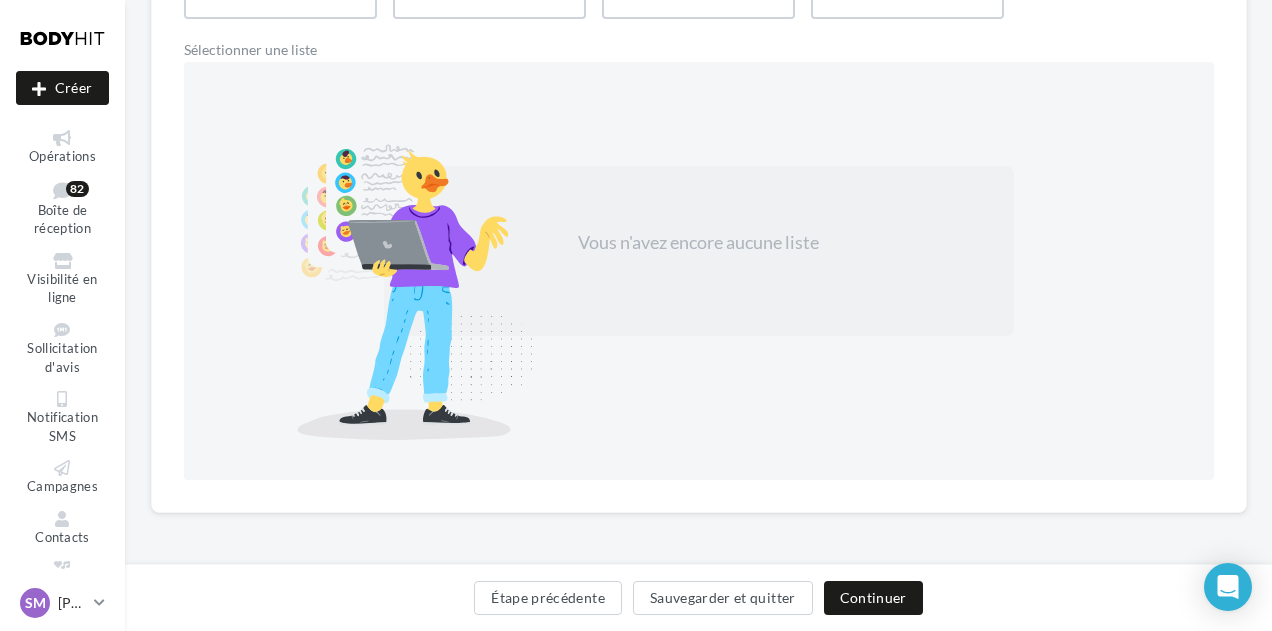 scroll, scrollTop: 292, scrollLeft: 0, axis: vertical 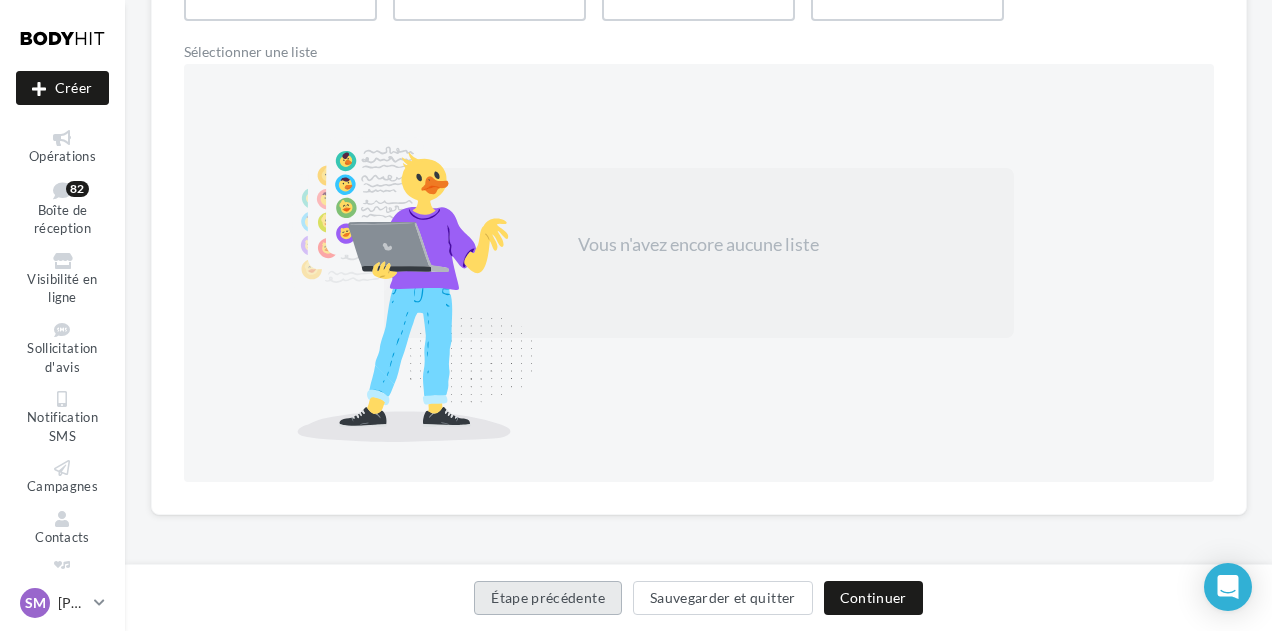 click on "Étape précédente" at bounding box center (548, 598) 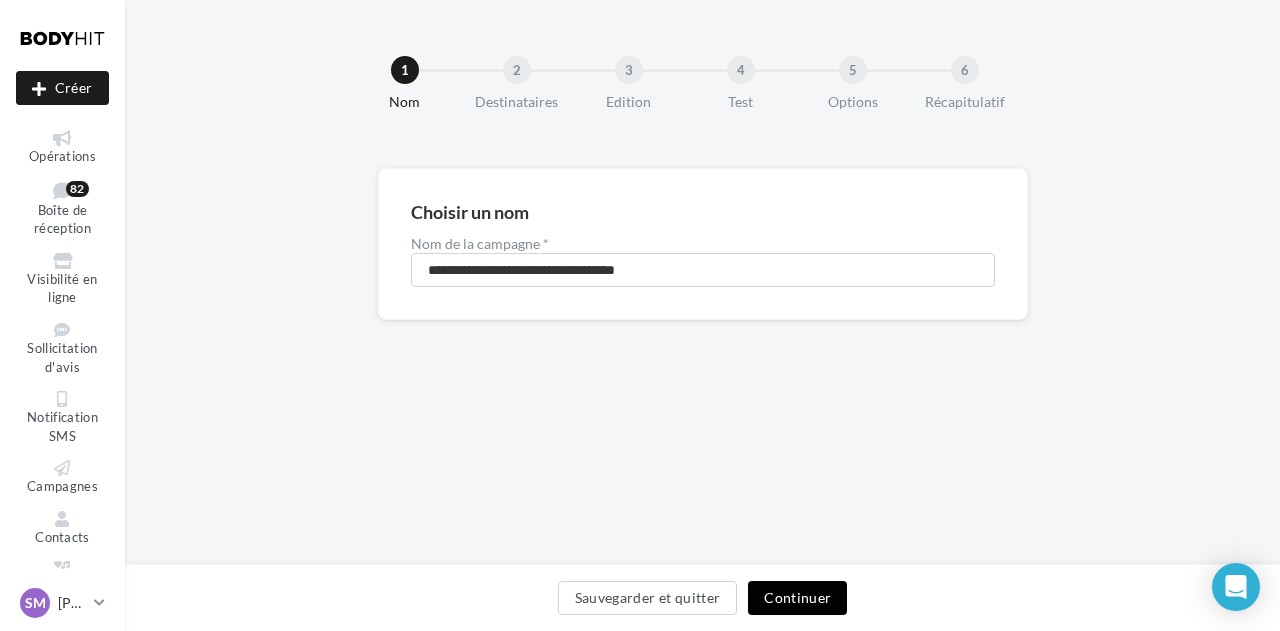 click on "Continuer" at bounding box center (797, 598) 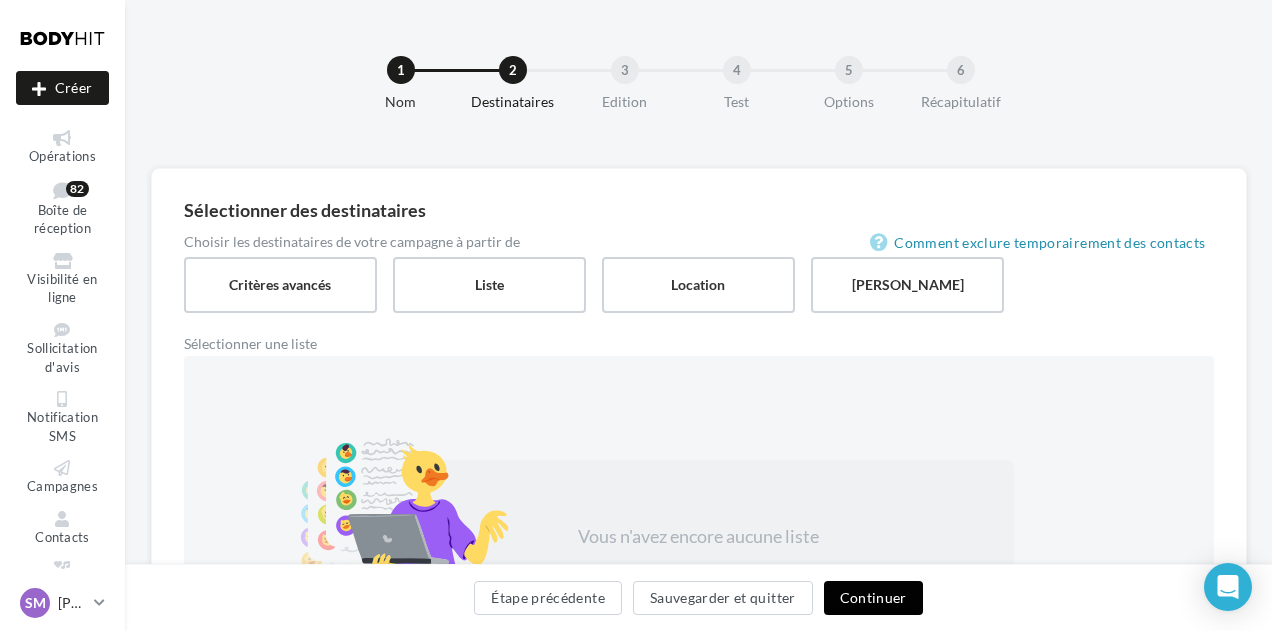 click on "Continuer" at bounding box center [873, 598] 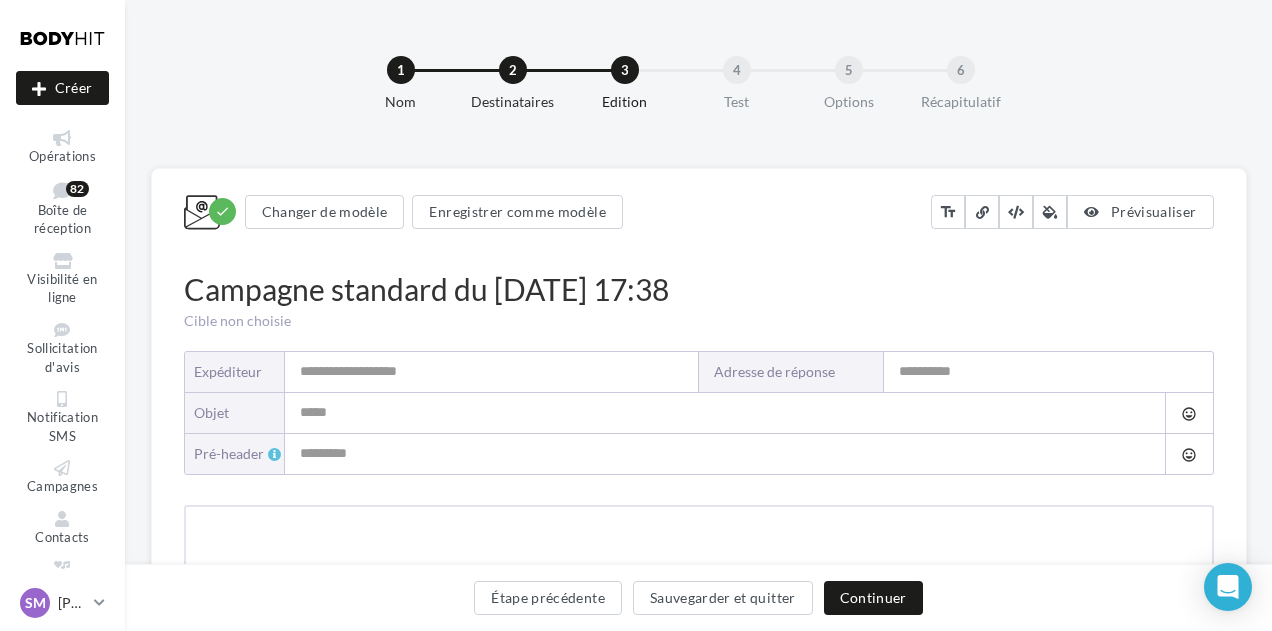 type on "**********" 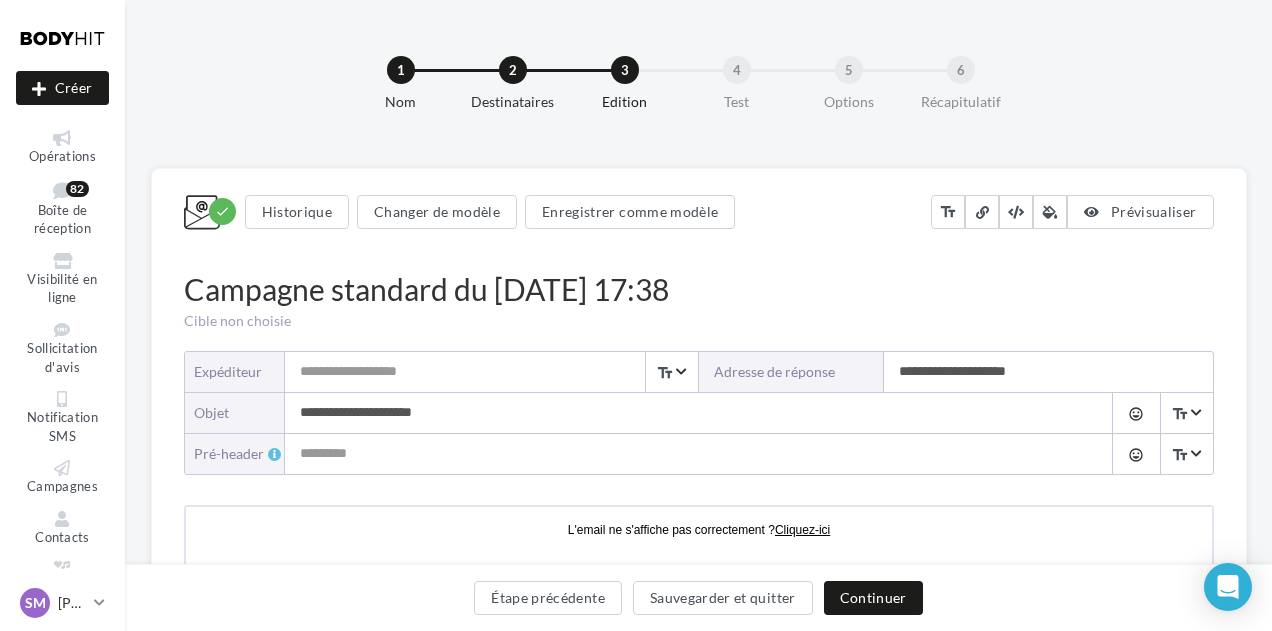 scroll, scrollTop: 0, scrollLeft: 0, axis: both 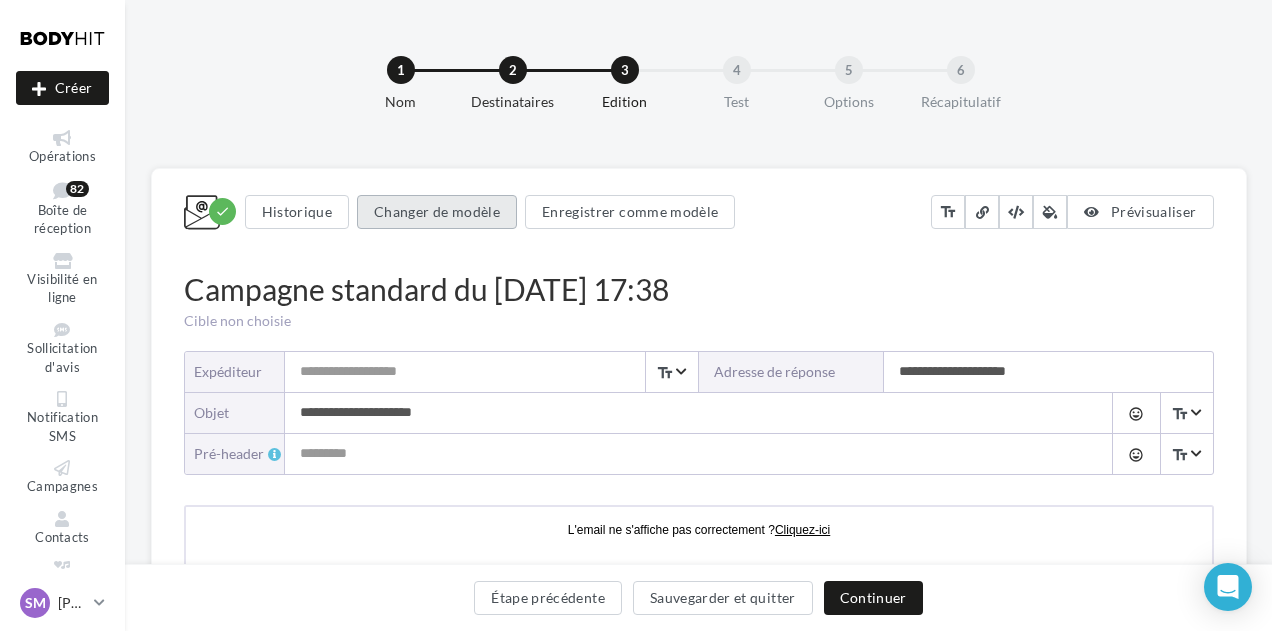 click on "Changer de modèle" at bounding box center [437, 212] 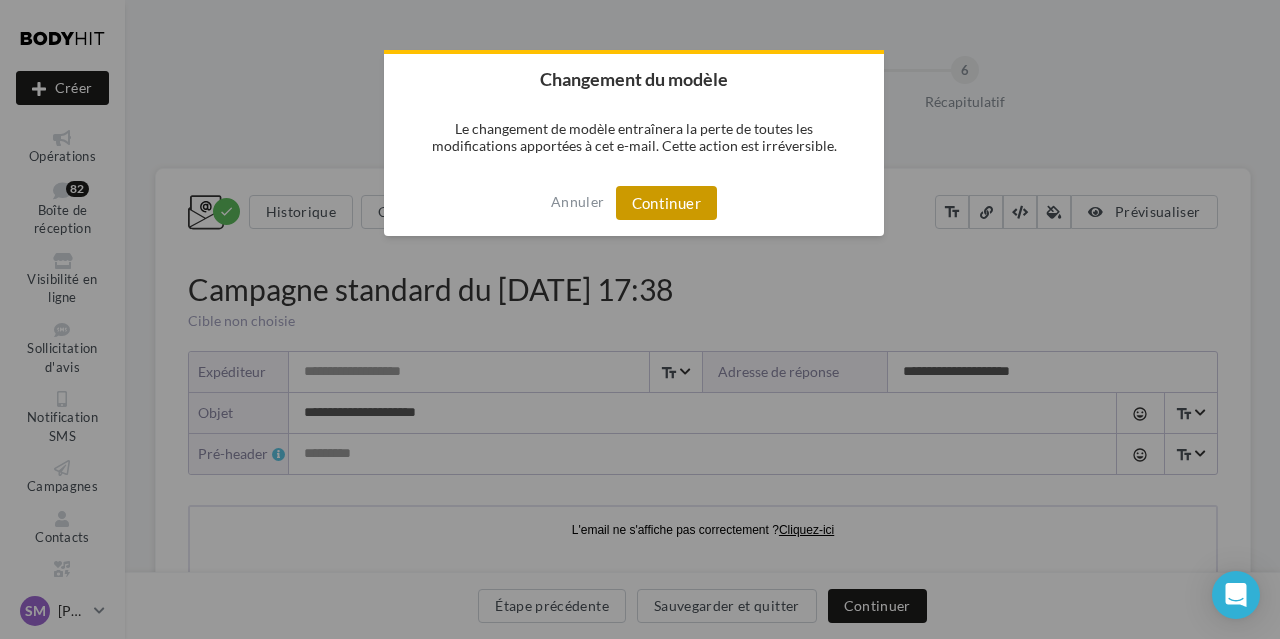click on "Continuer" at bounding box center (666, 203) 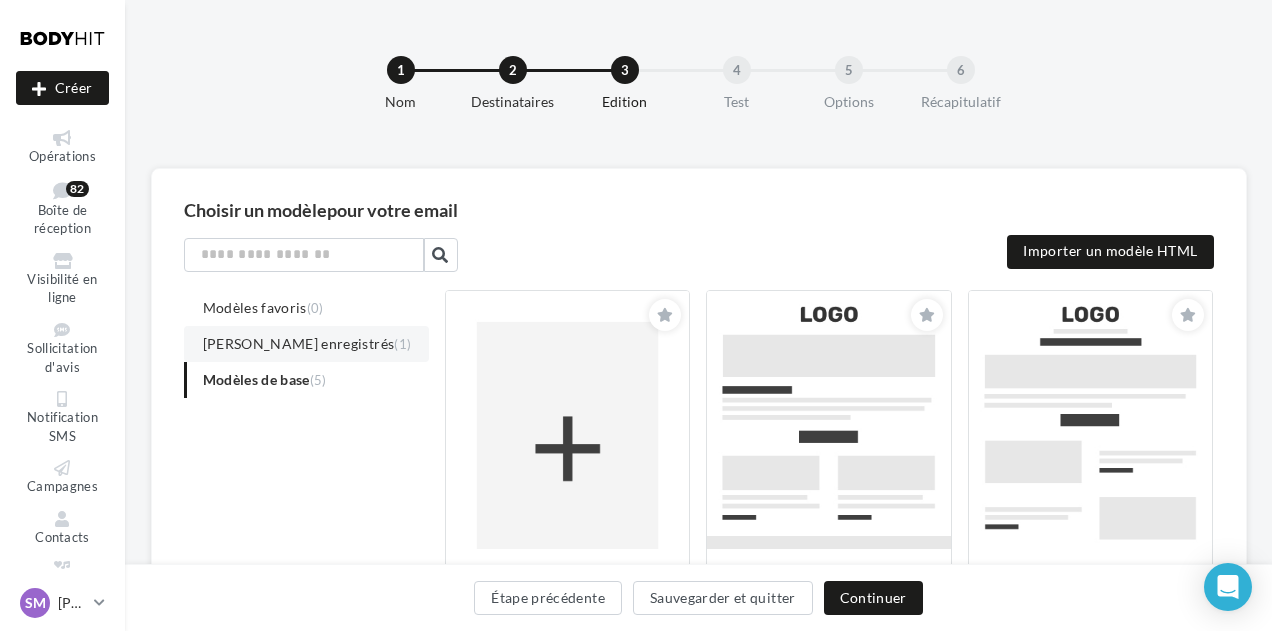 click on "Modèles enregistrés  (1)" at bounding box center [307, 344] 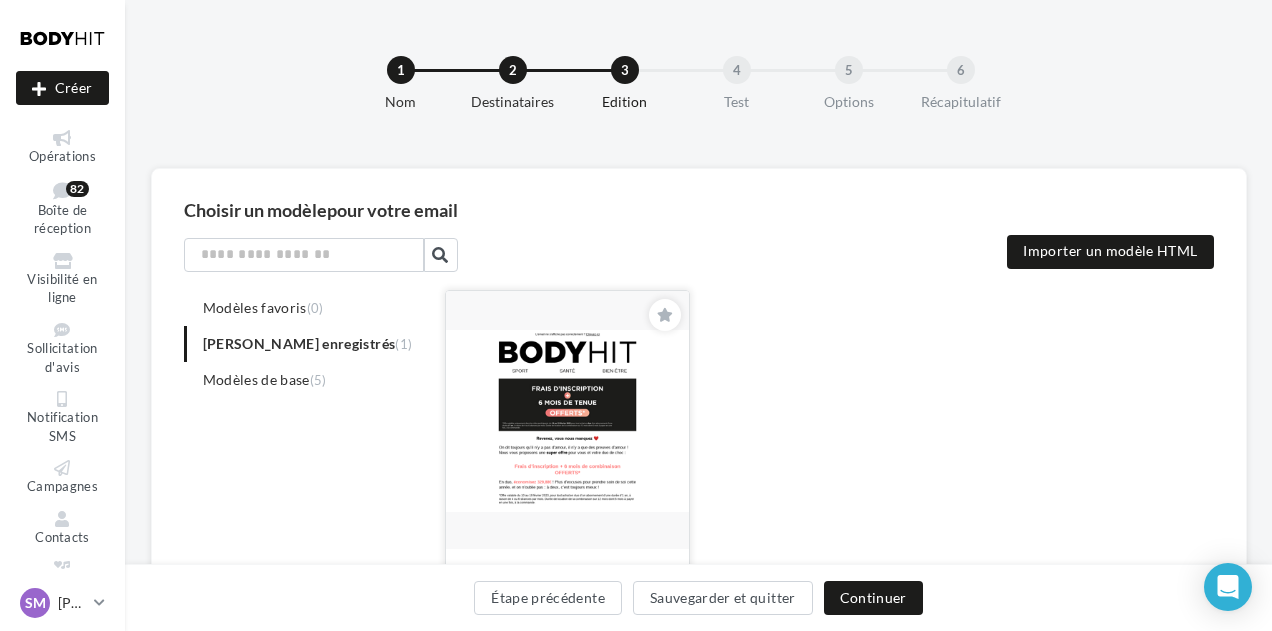 click 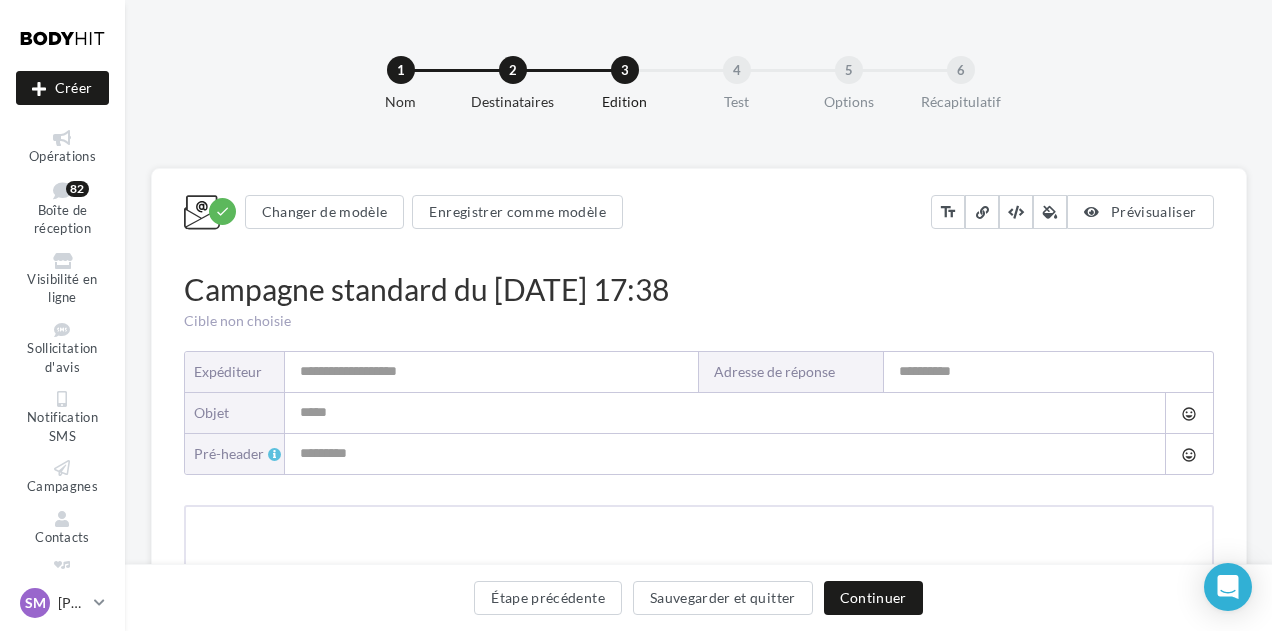 type on "**********" 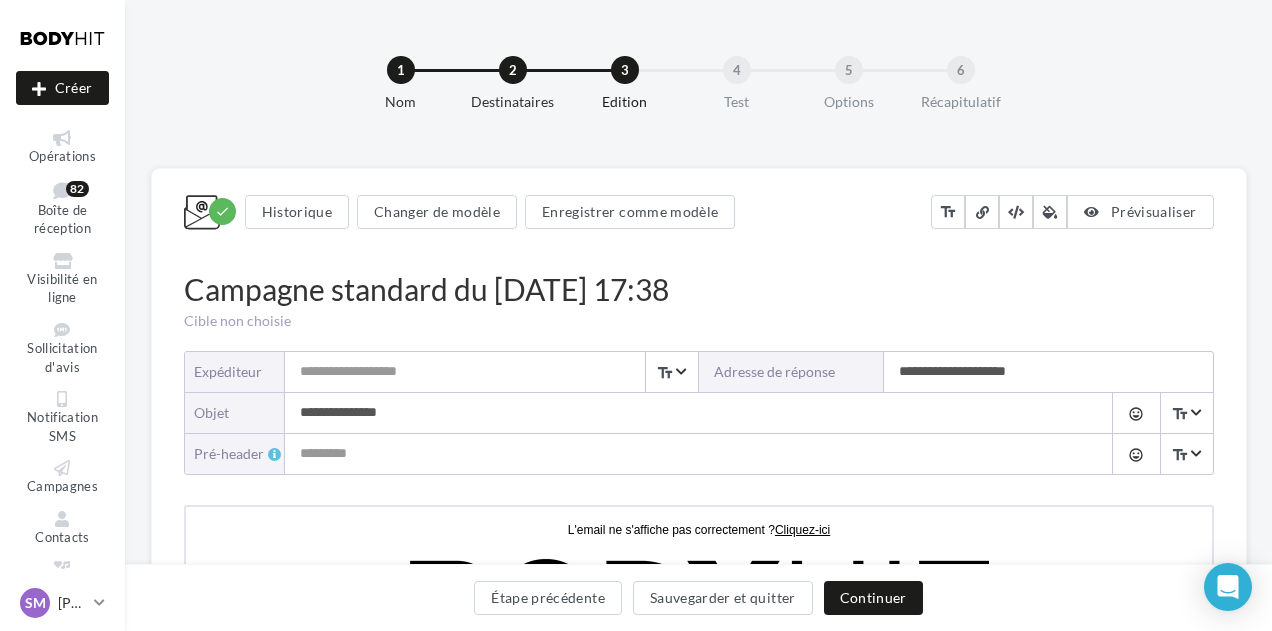 scroll, scrollTop: 0, scrollLeft: 0, axis: both 